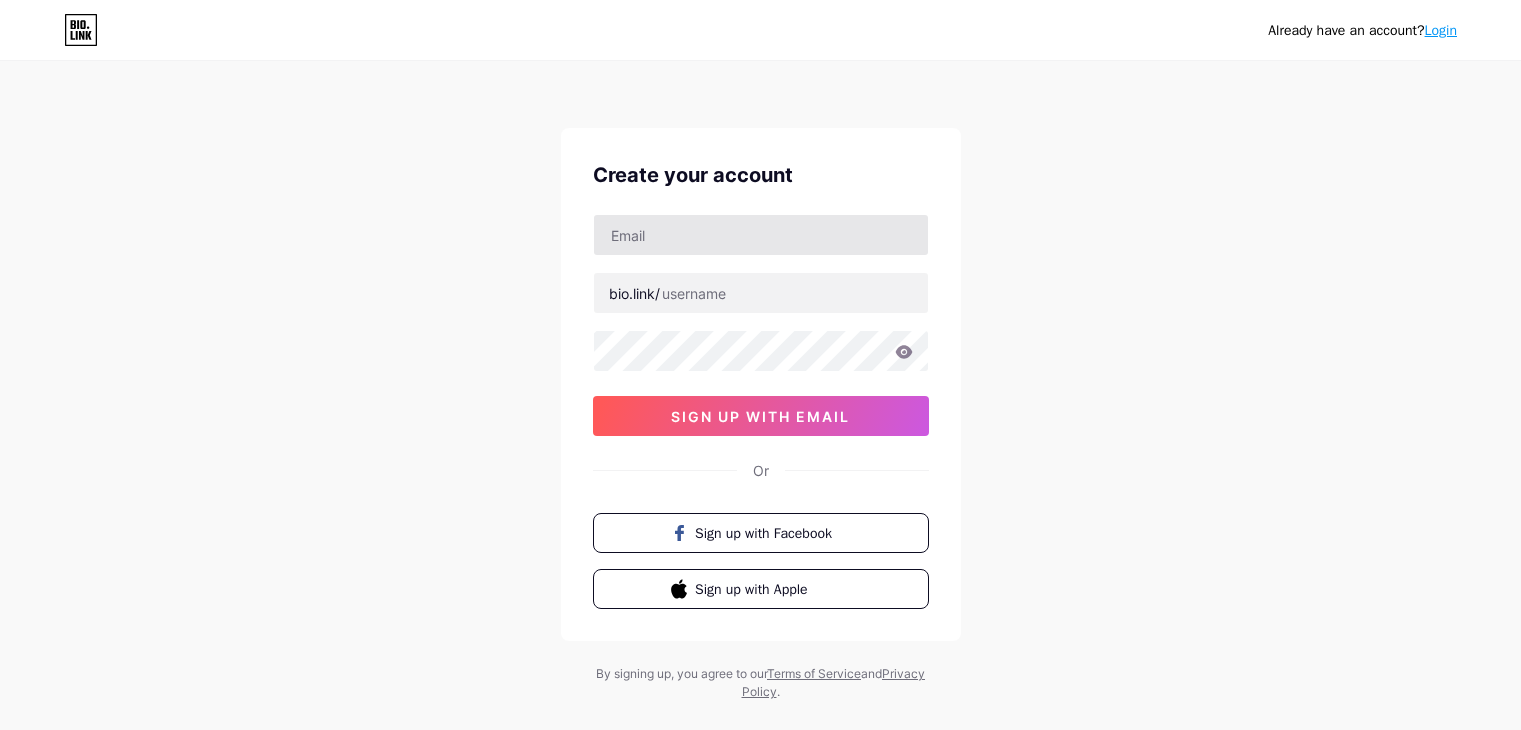 scroll, scrollTop: 0, scrollLeft: 0, axis: both 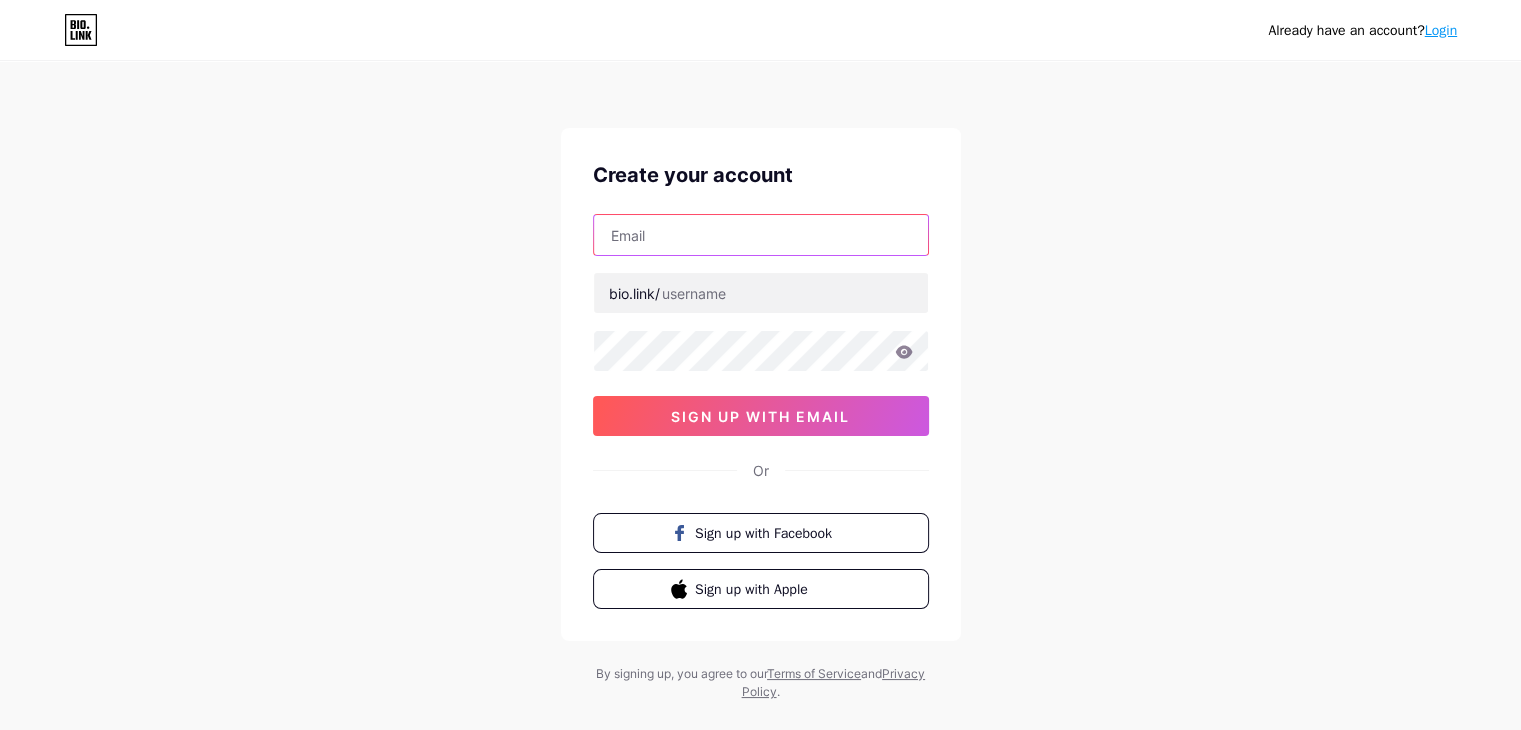drag, startPoint x: 725, startPoint y: 228, endPoint x: 728, endPoint y: 241, distance: 13.341664 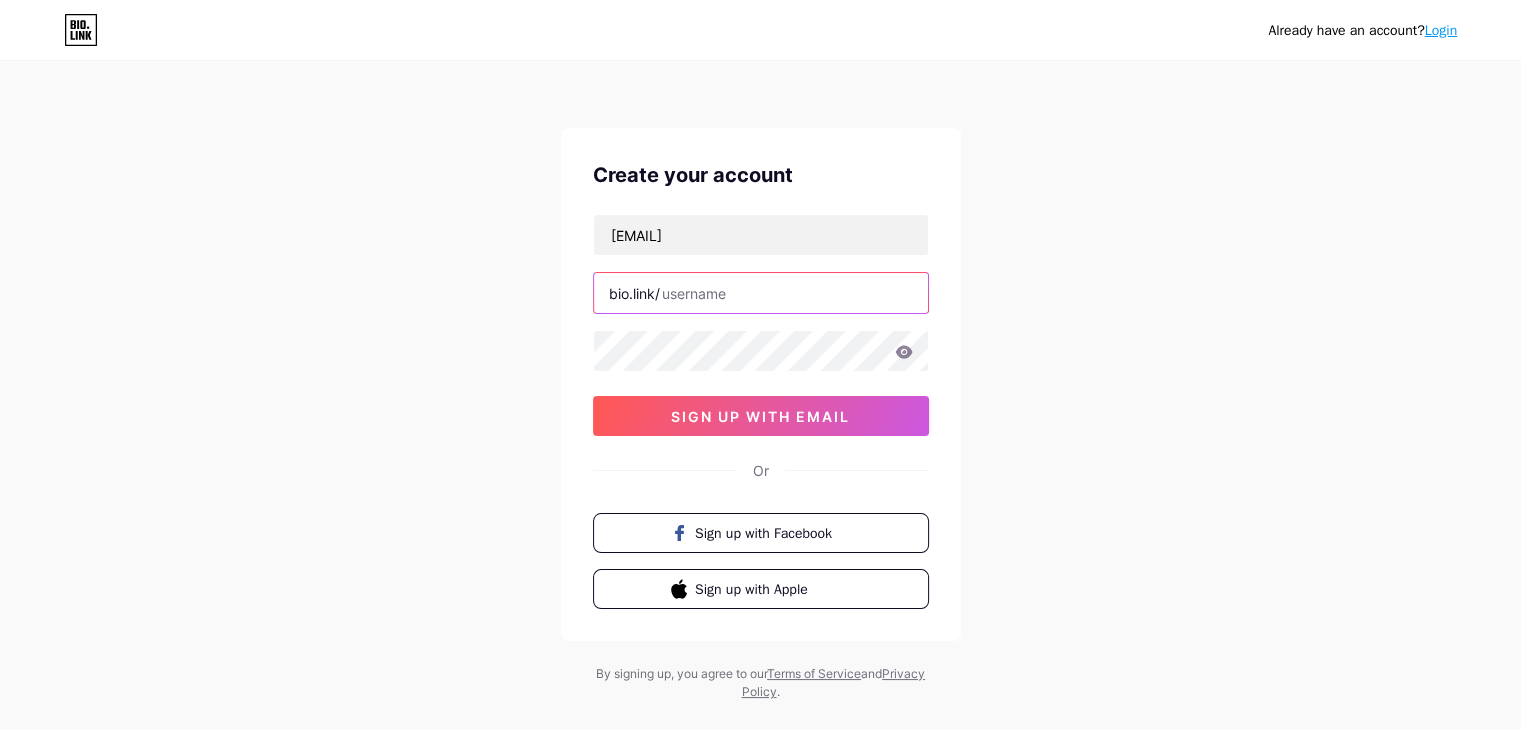 click at bounding box center [761, 293] 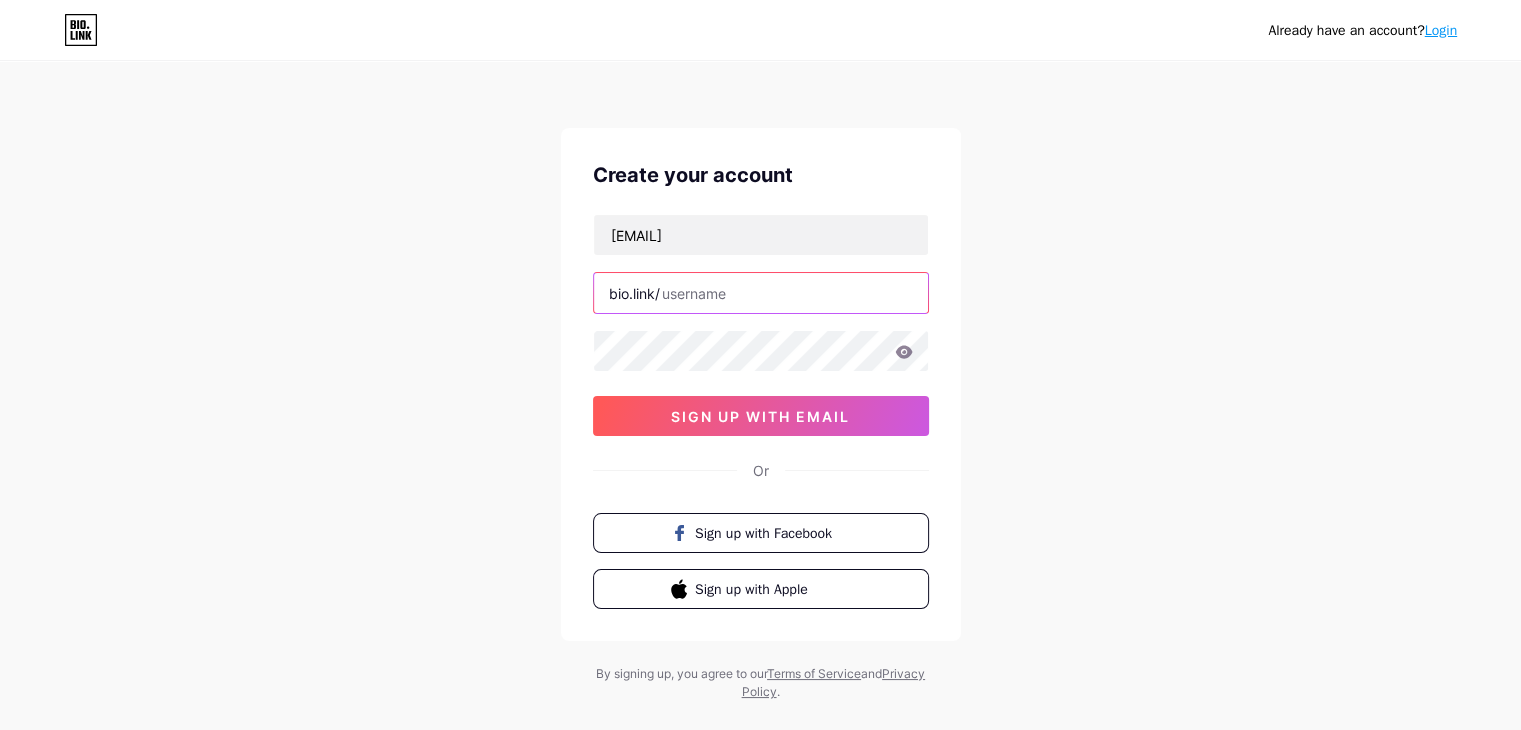 paste on "[USERNAME]" 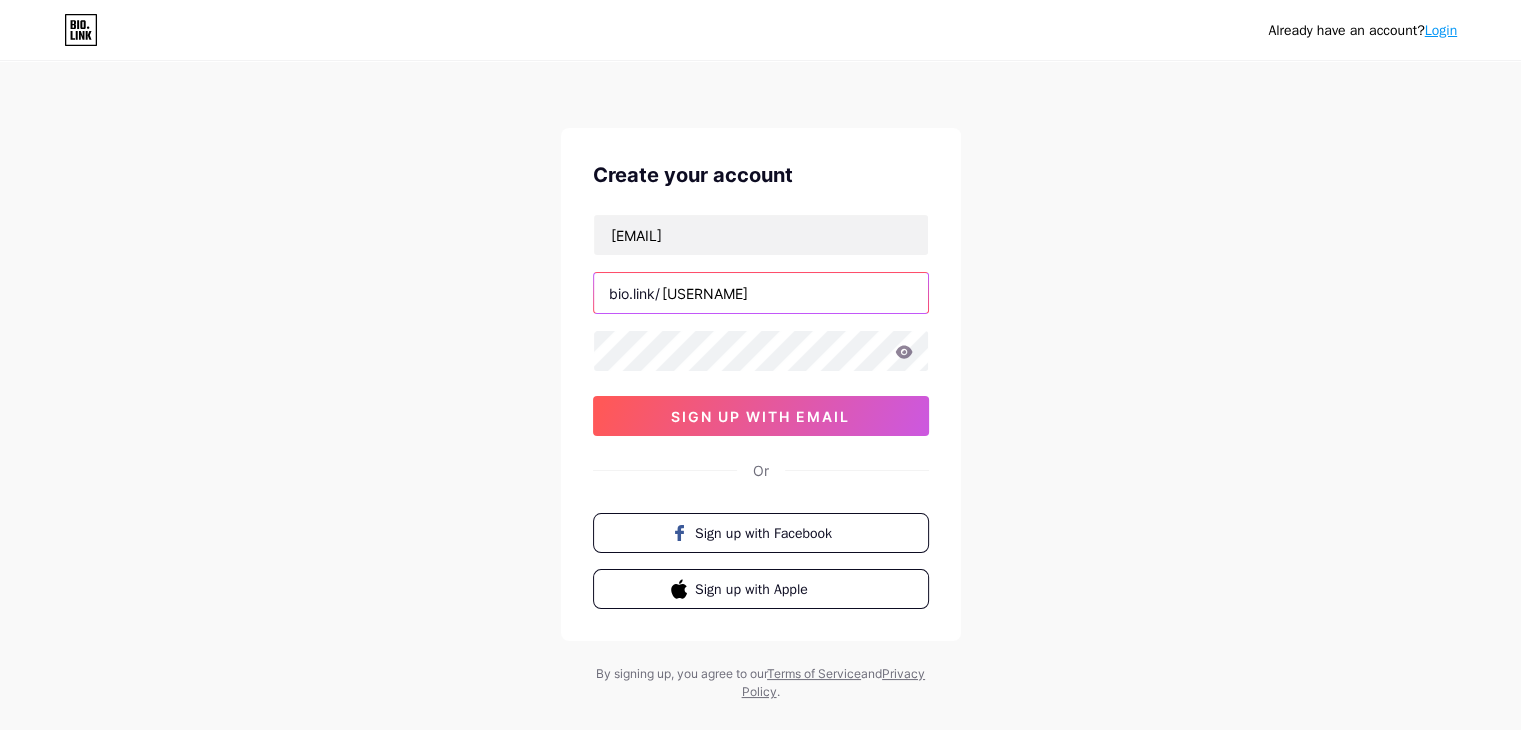 type on "[USERNAME]" 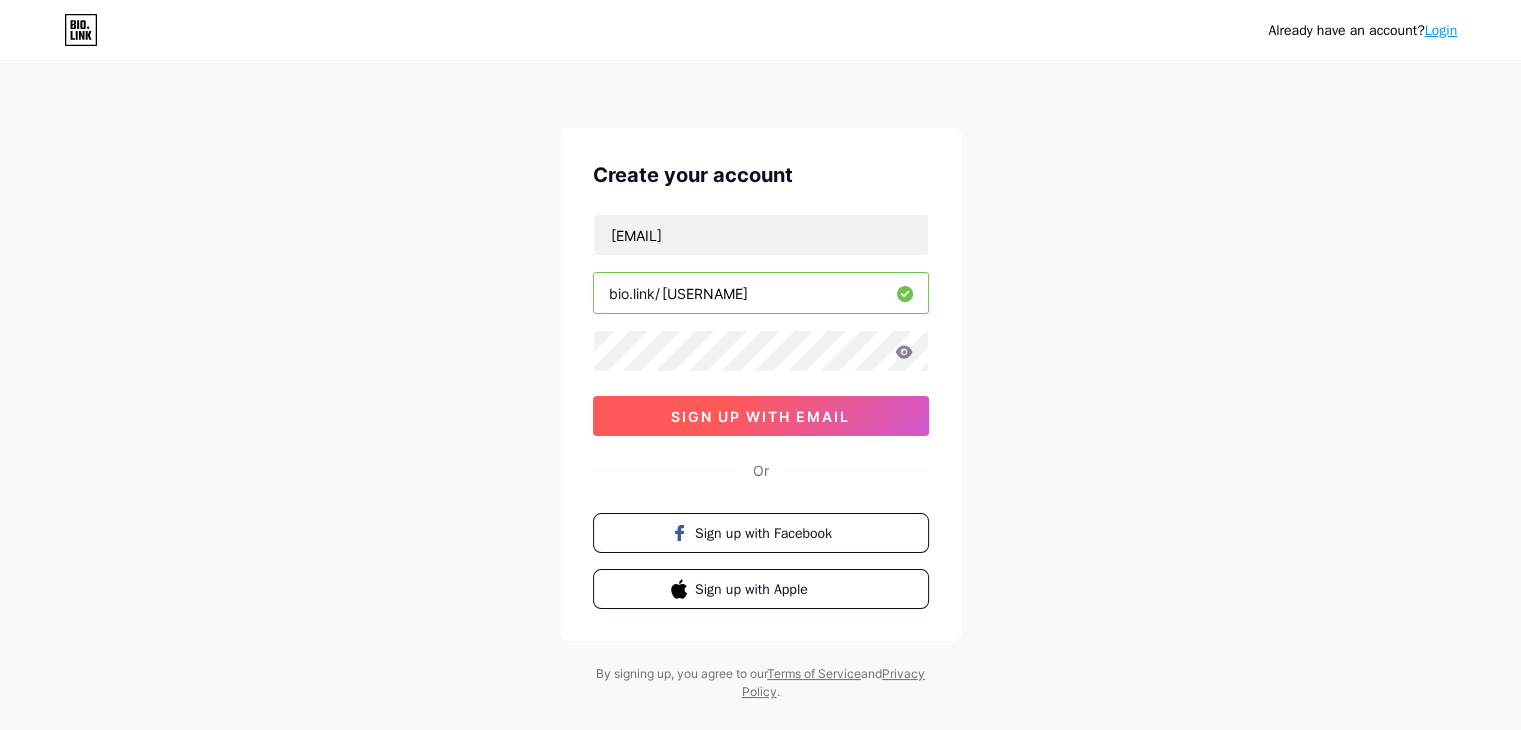 click on "sign up with email" at bounding box center (761, 416) 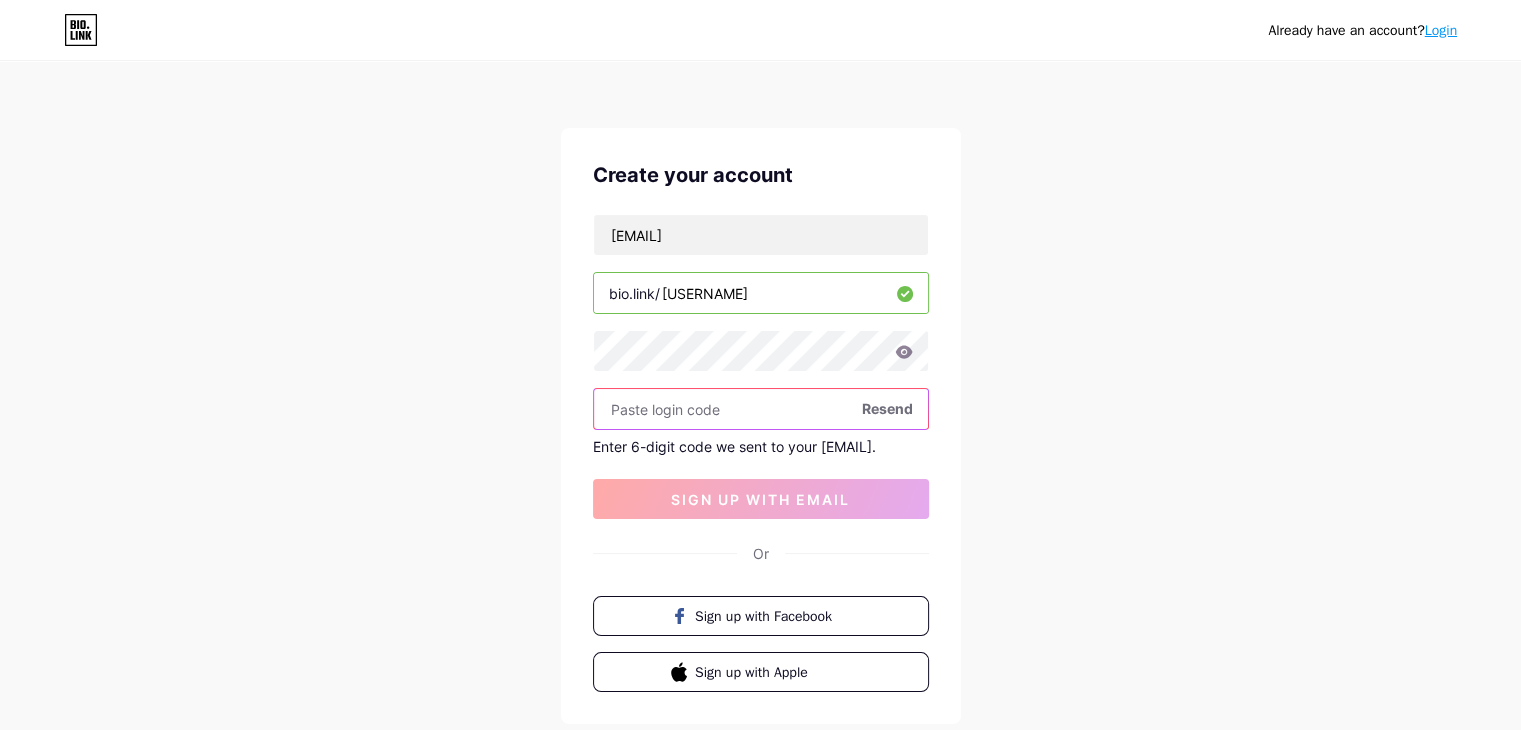 paste on "[NUMBER]" 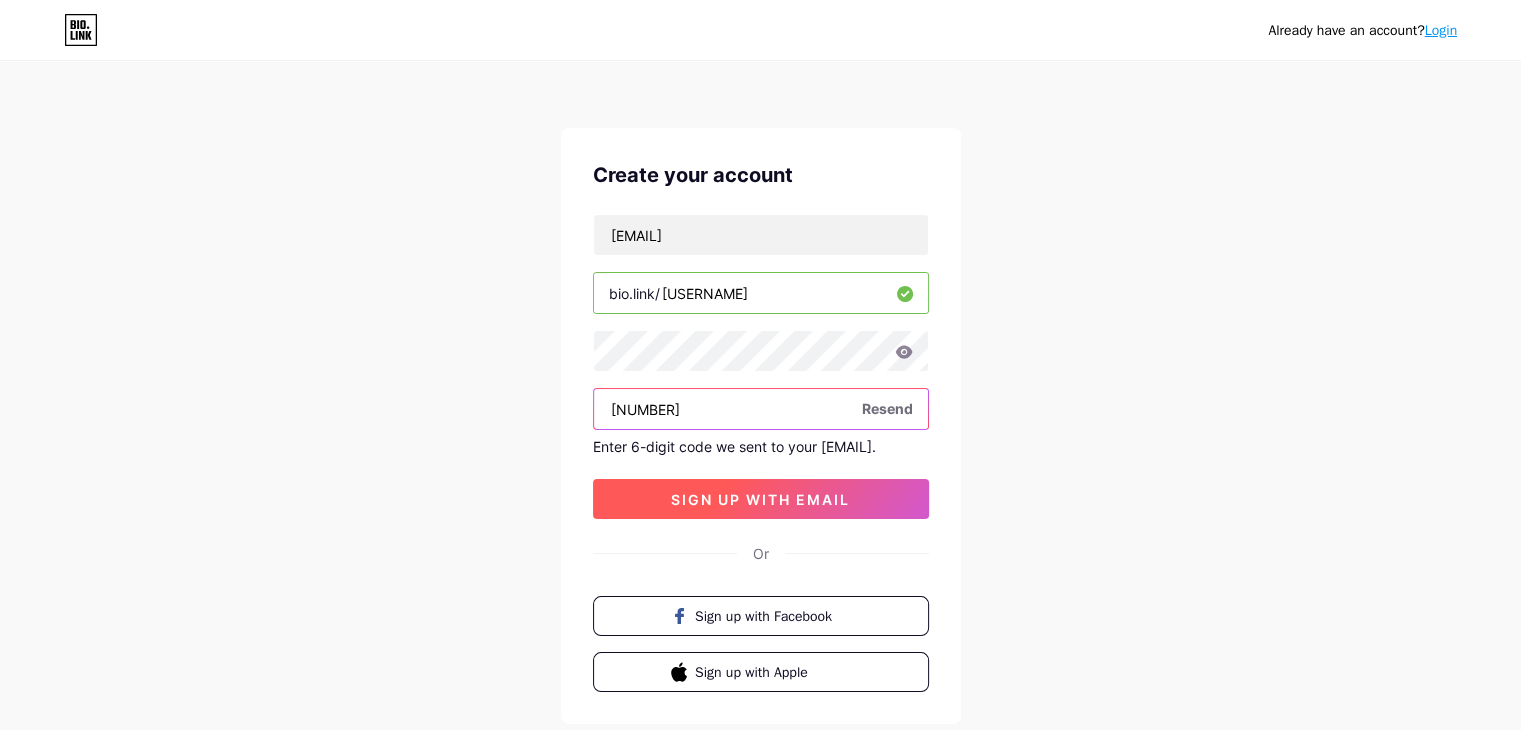 type on "[NUMBER]" 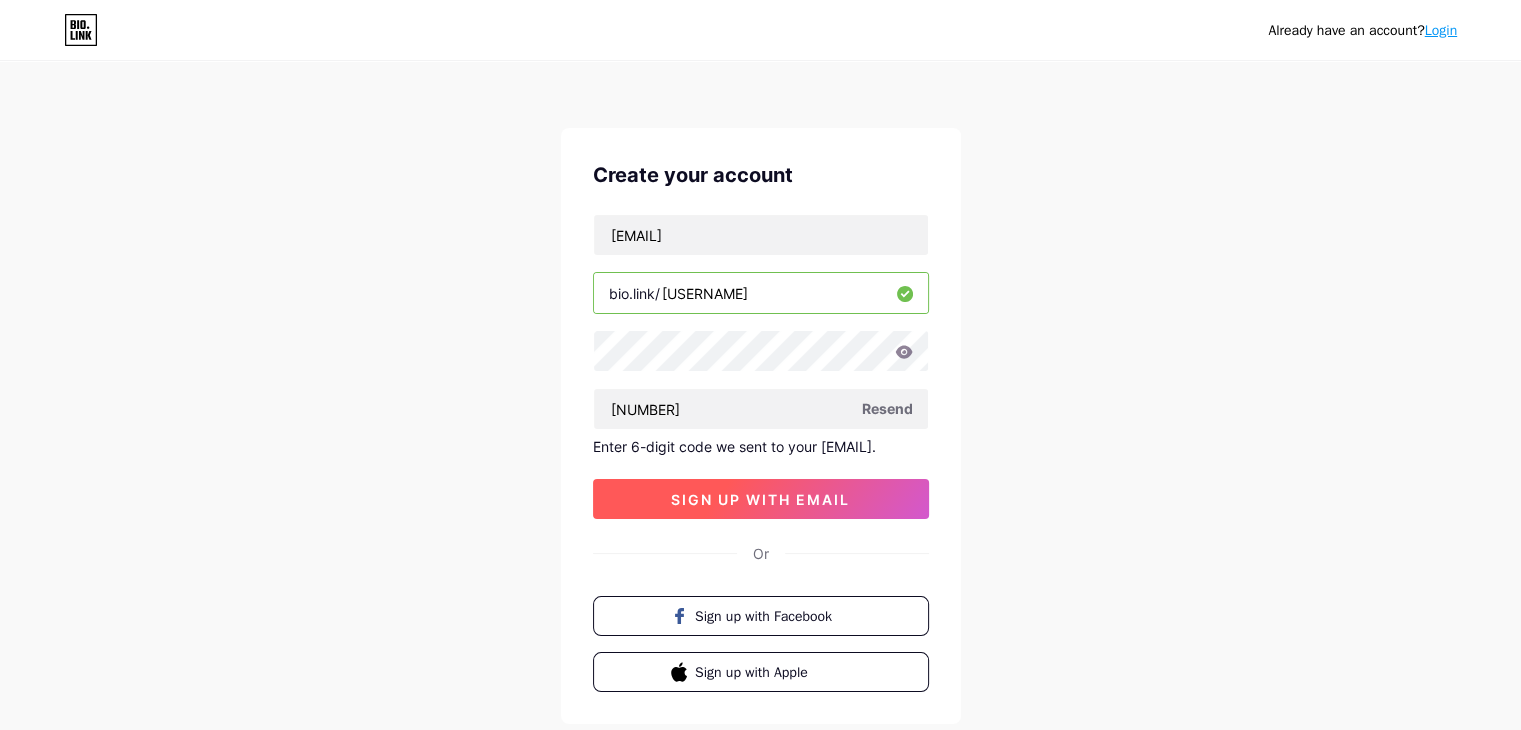 click on "sign up with email" at bounding box center (760, 499) 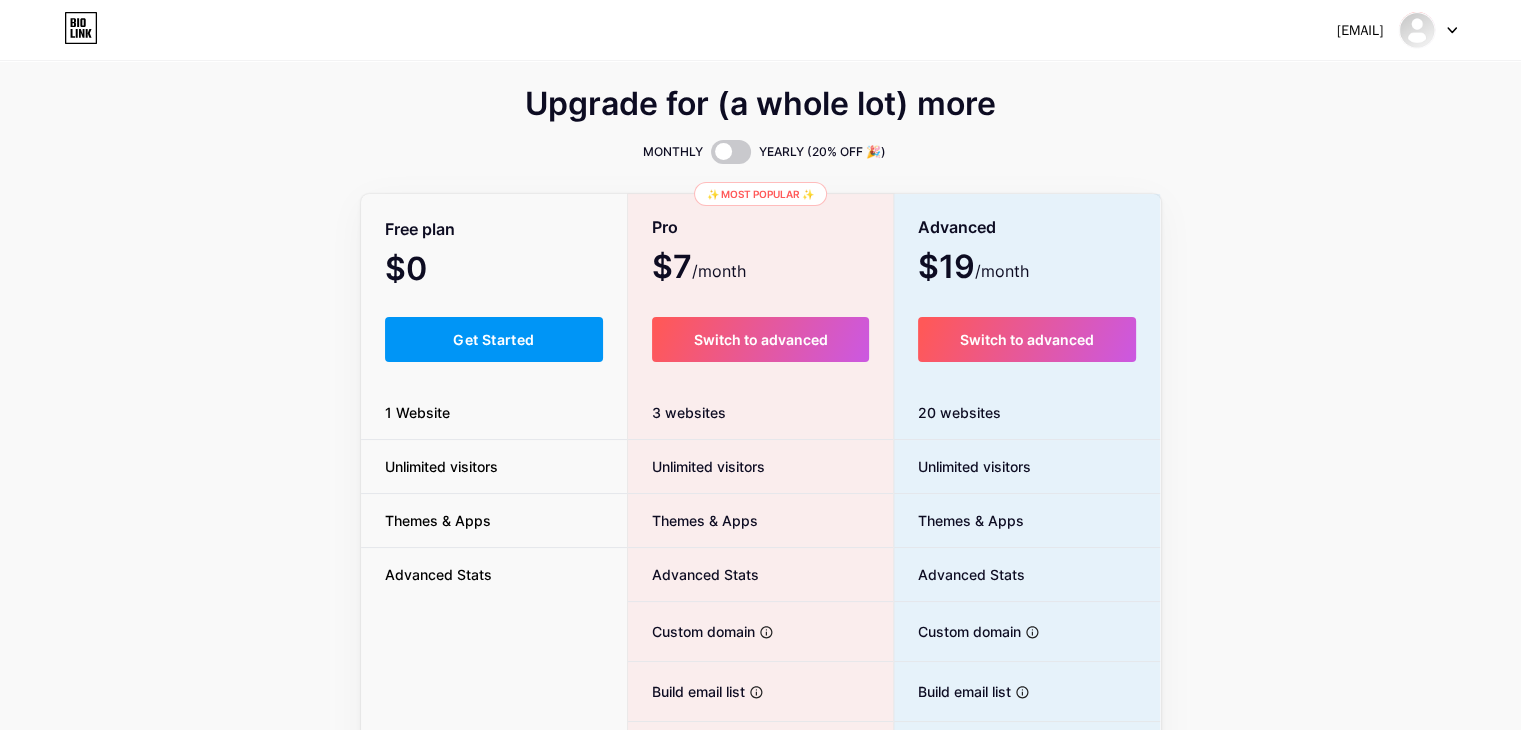 drag, startPoint x: 512, startPoint y: 341, endPoint x: 581, endPoint y: 328, distance: 70.21396 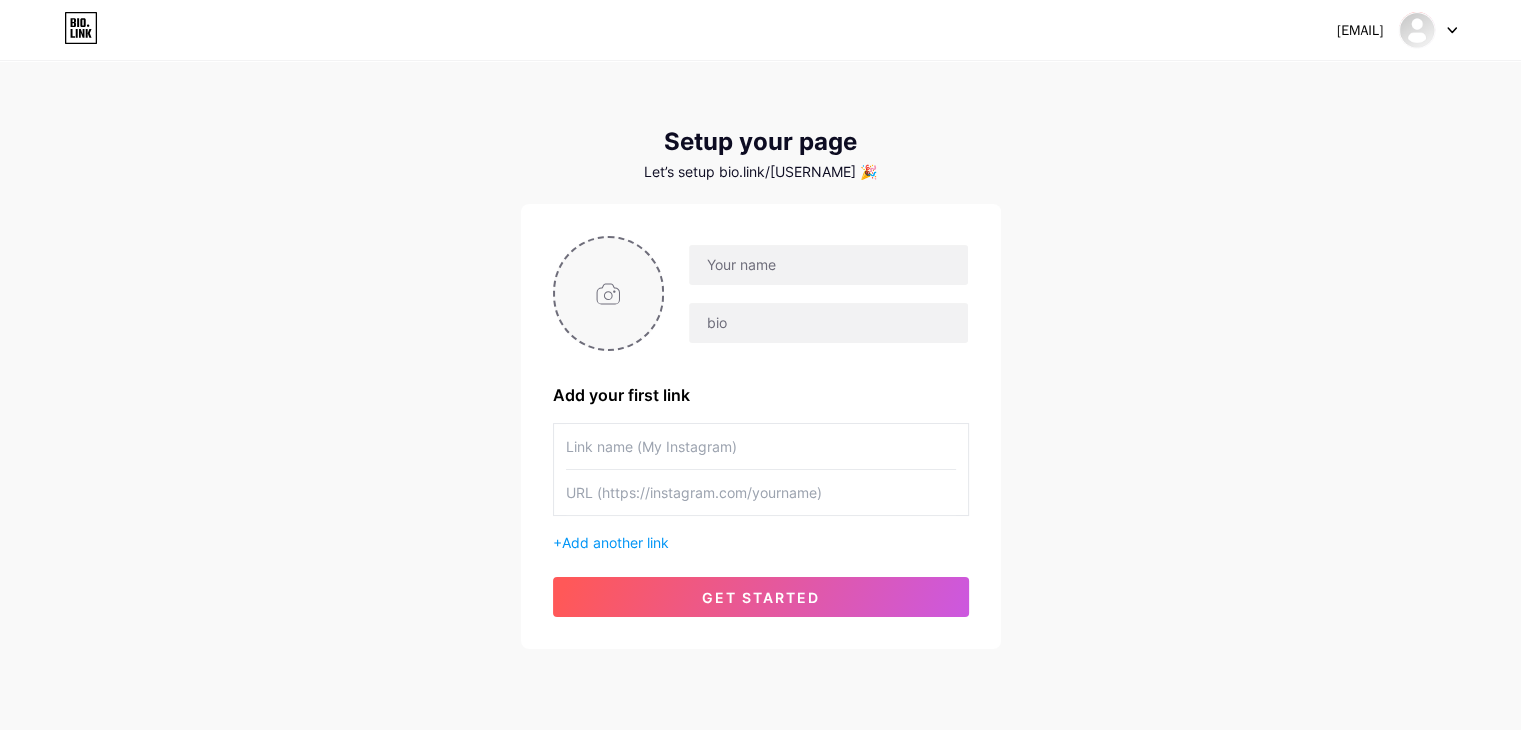 click at bounding box center [609, 293] 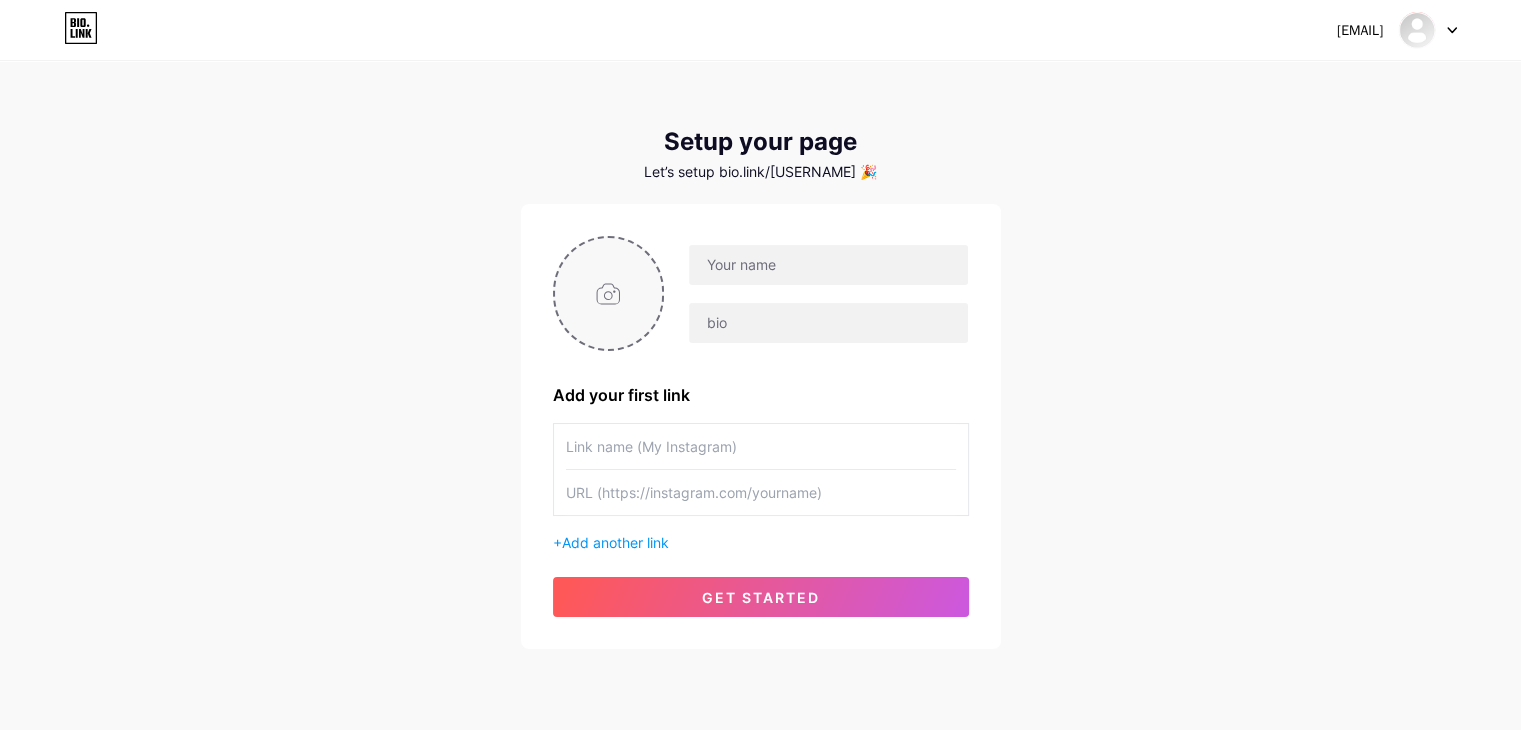type on "C:\fakepath\[FILENAME]" 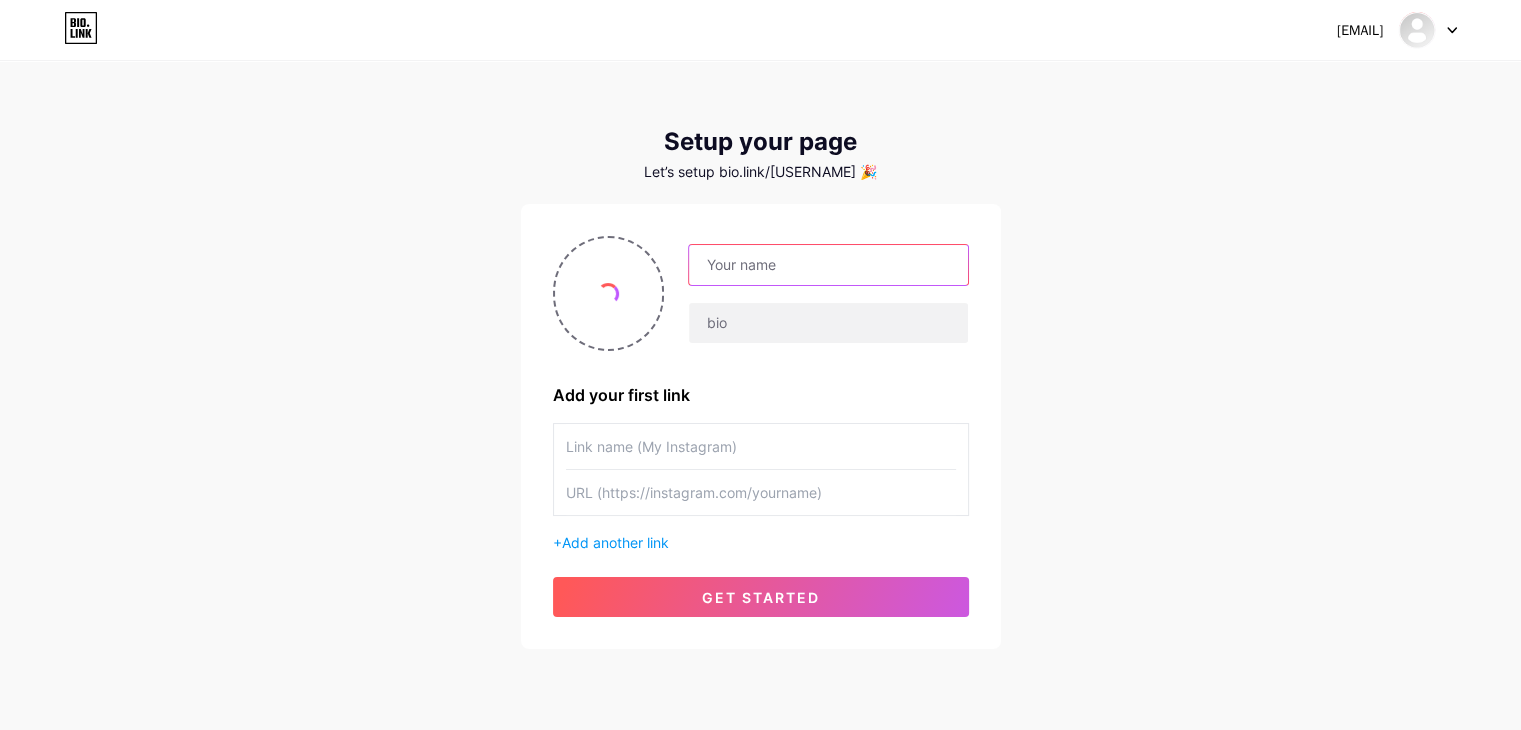 click at bounding box center [828, 265] 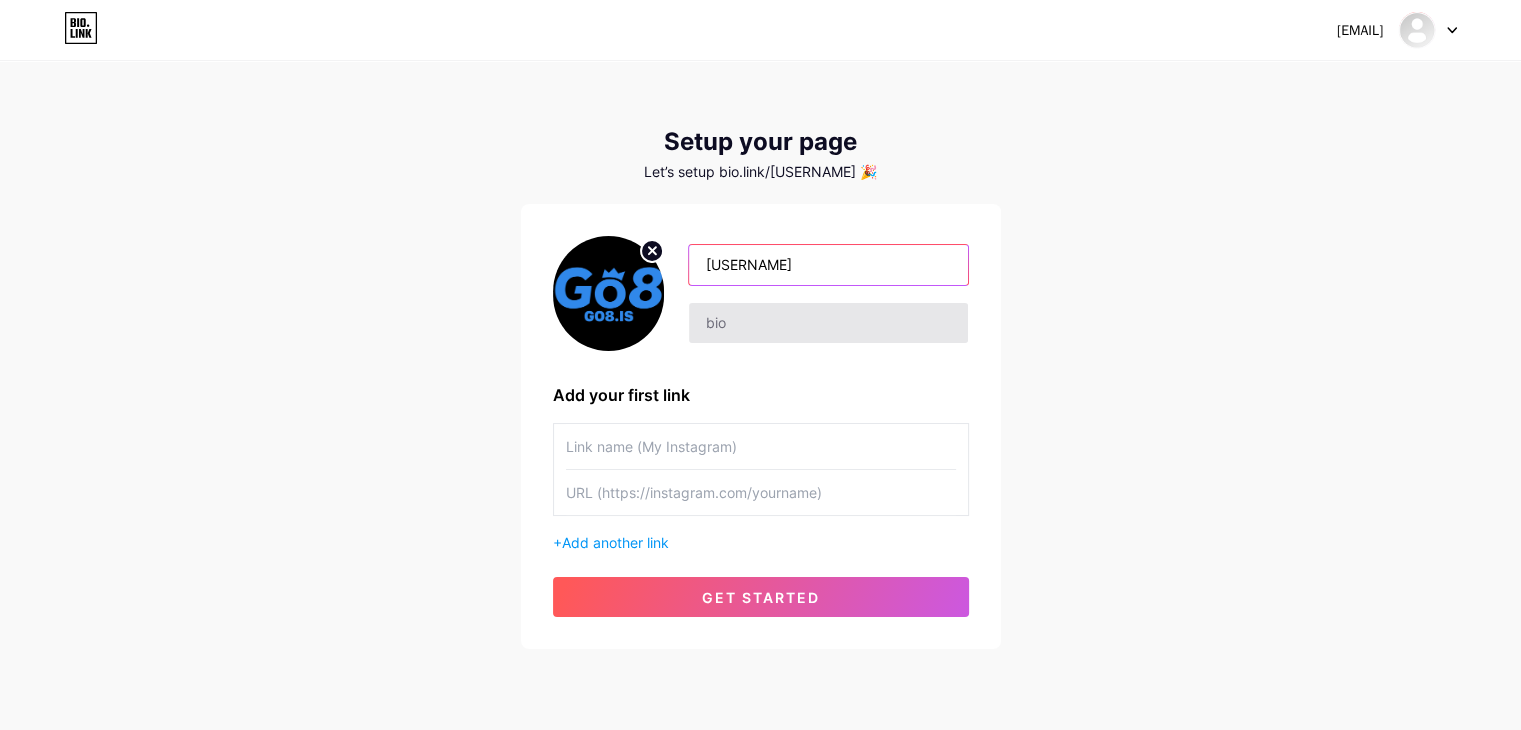 type on "[USERNAME]" 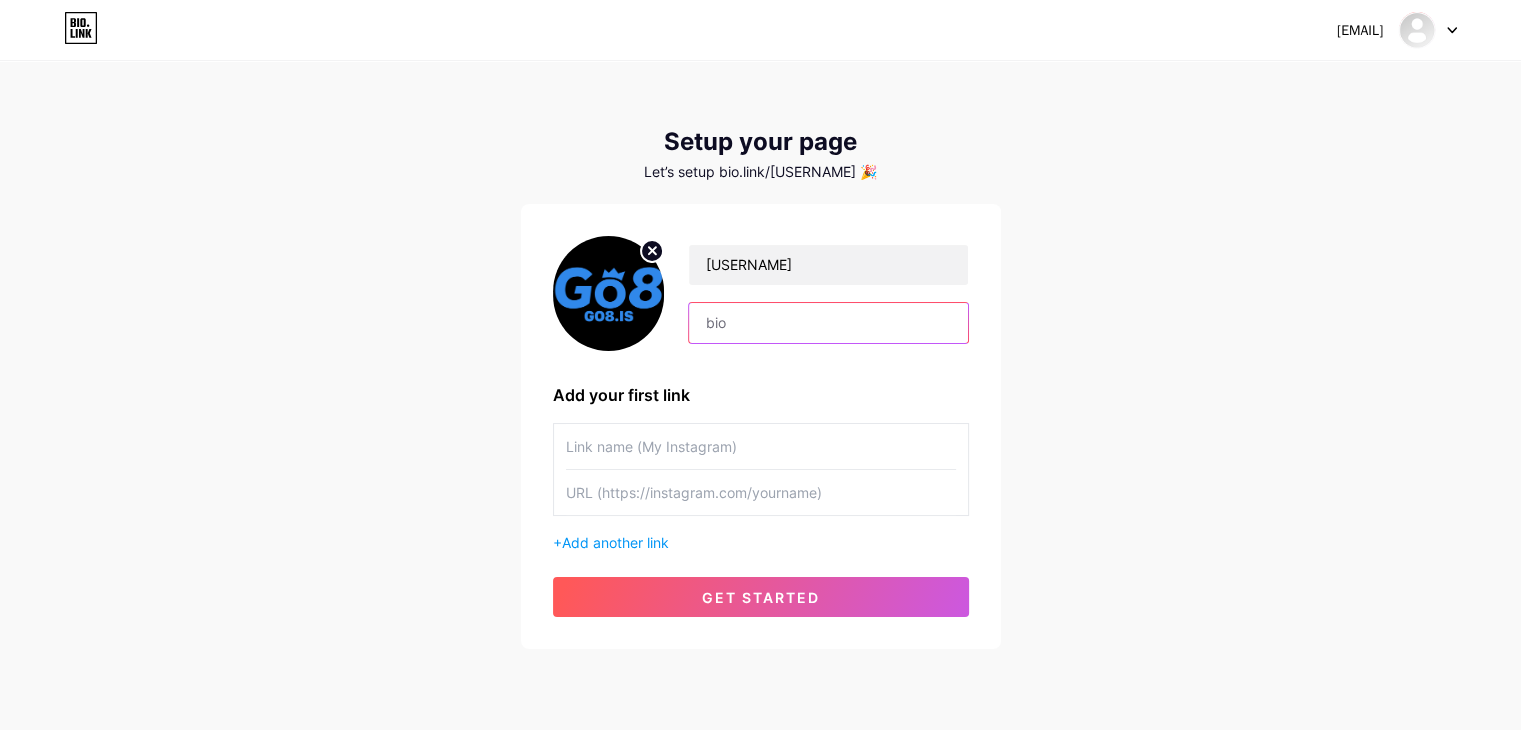 click at bounding box center [828, 323] 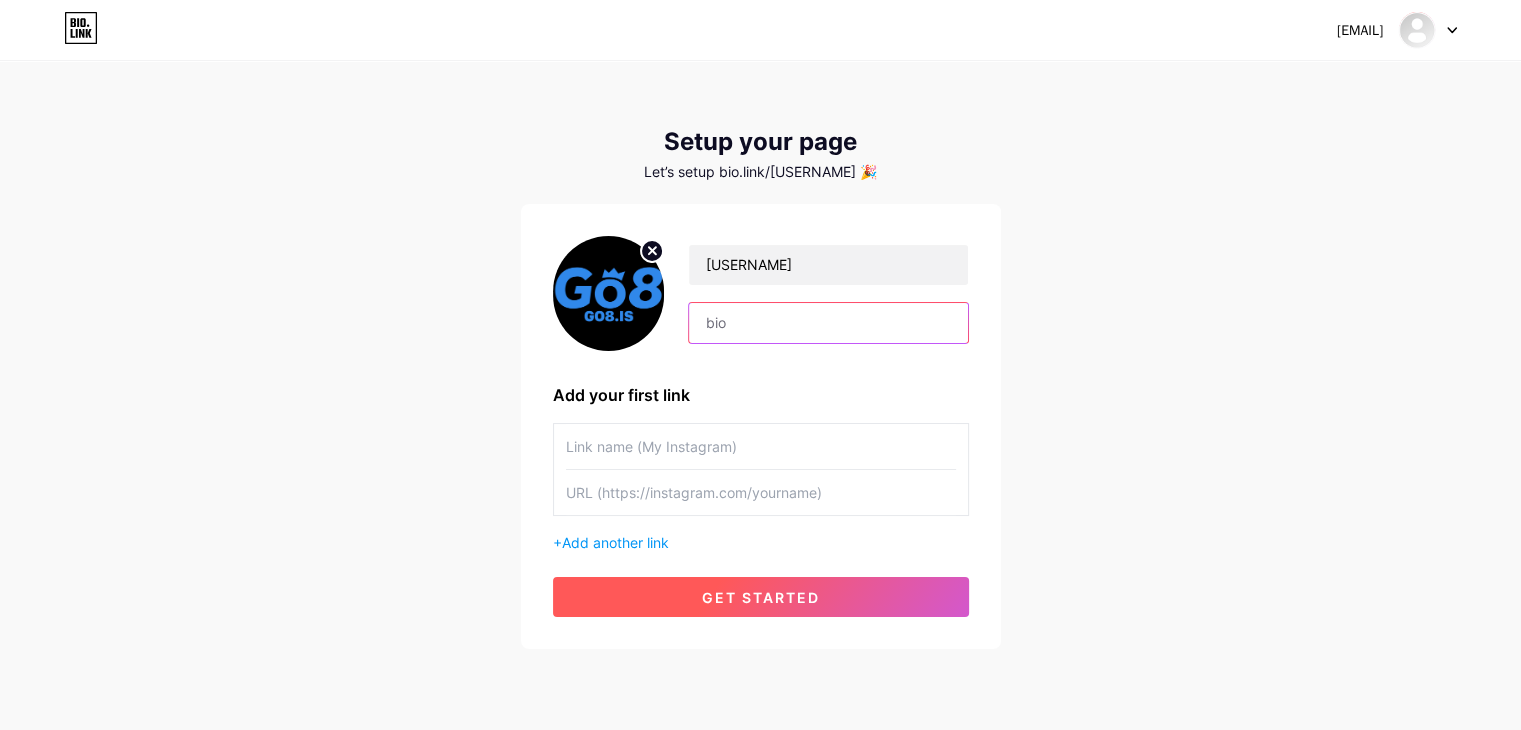 paste on "[USERNAME] hoàn trả 100% tiền cược cuối tháng, chơi slot, đá gà, bắn cá, tài xỉu thỏa thích mà không lo lỗ vốn!" 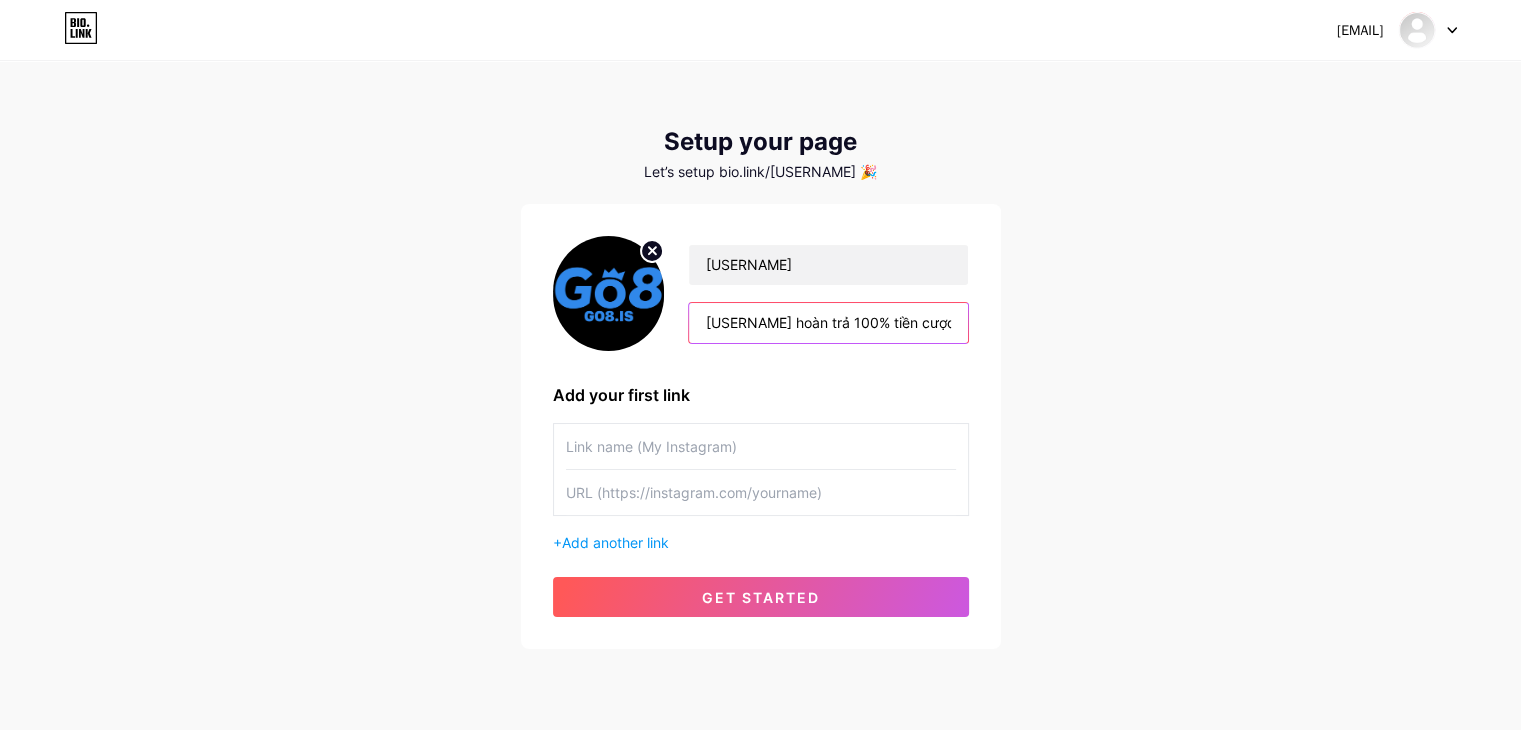 scroll, scrollTop: 0, scrollLeft: 430, axis: horizontal 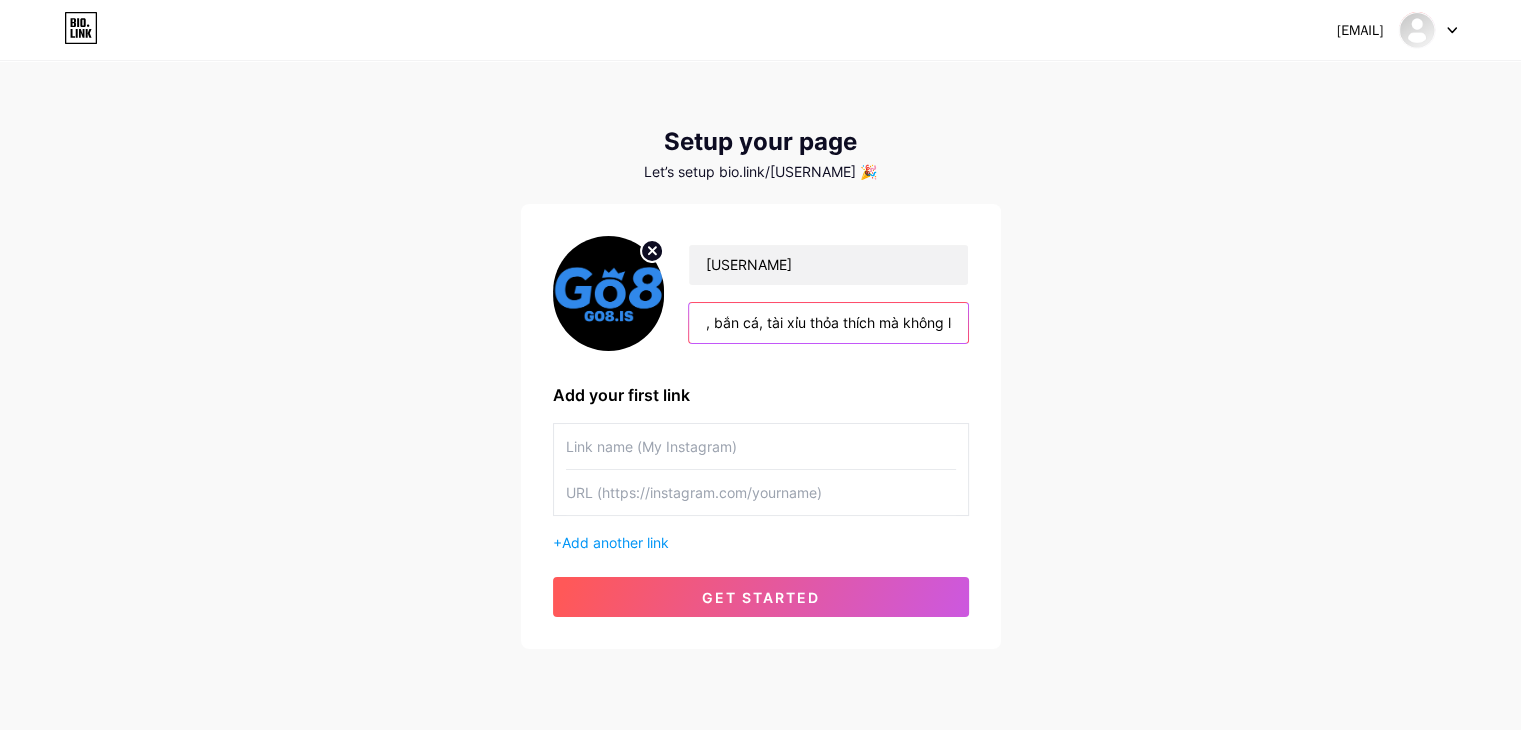 type on "[USERNAME] hoàn trả 100% tiền cược cuối tháng, chơi slot, đá gà, bắn cá, tài xỉu thỏa thích mà không lo lỗ vốn!" 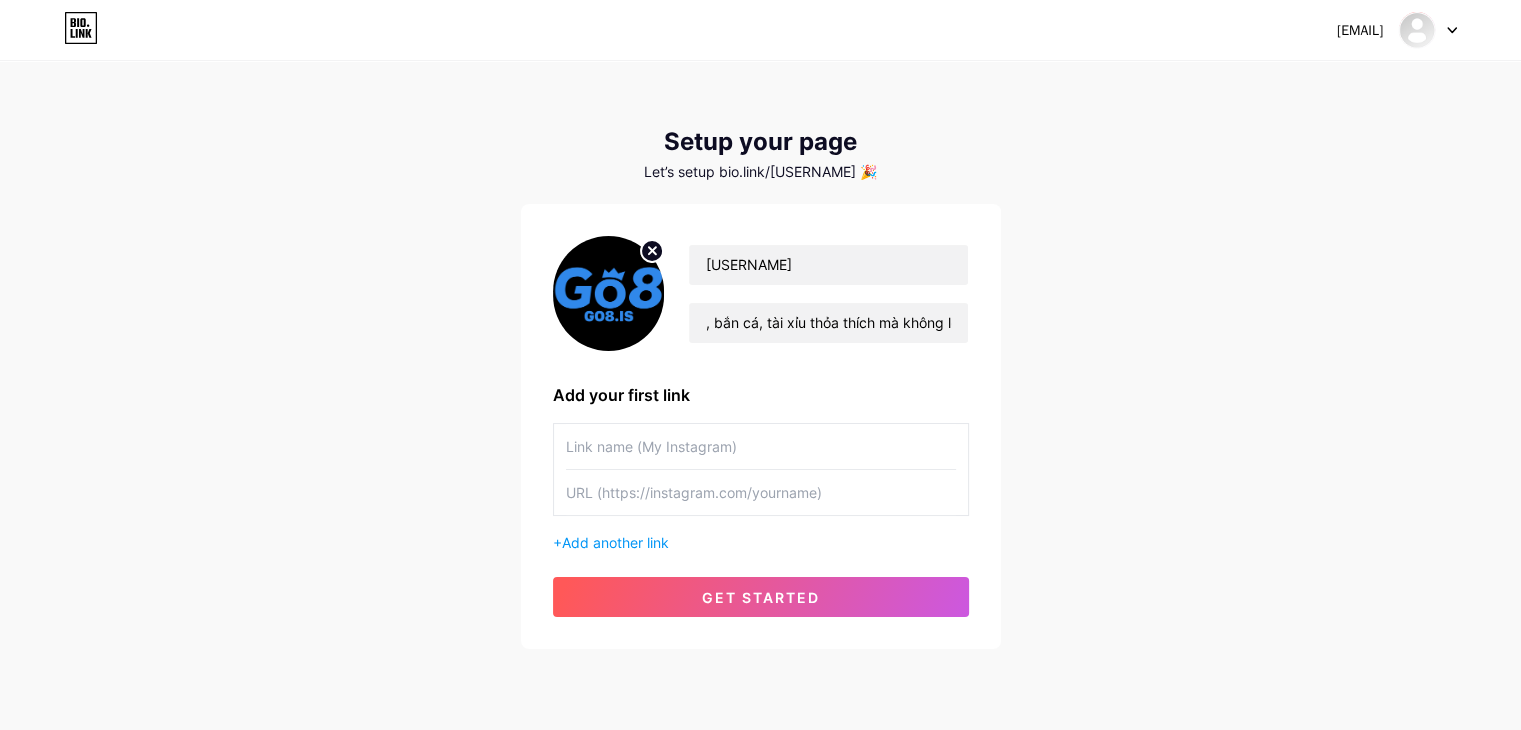 click at bounding box center [761, 446] 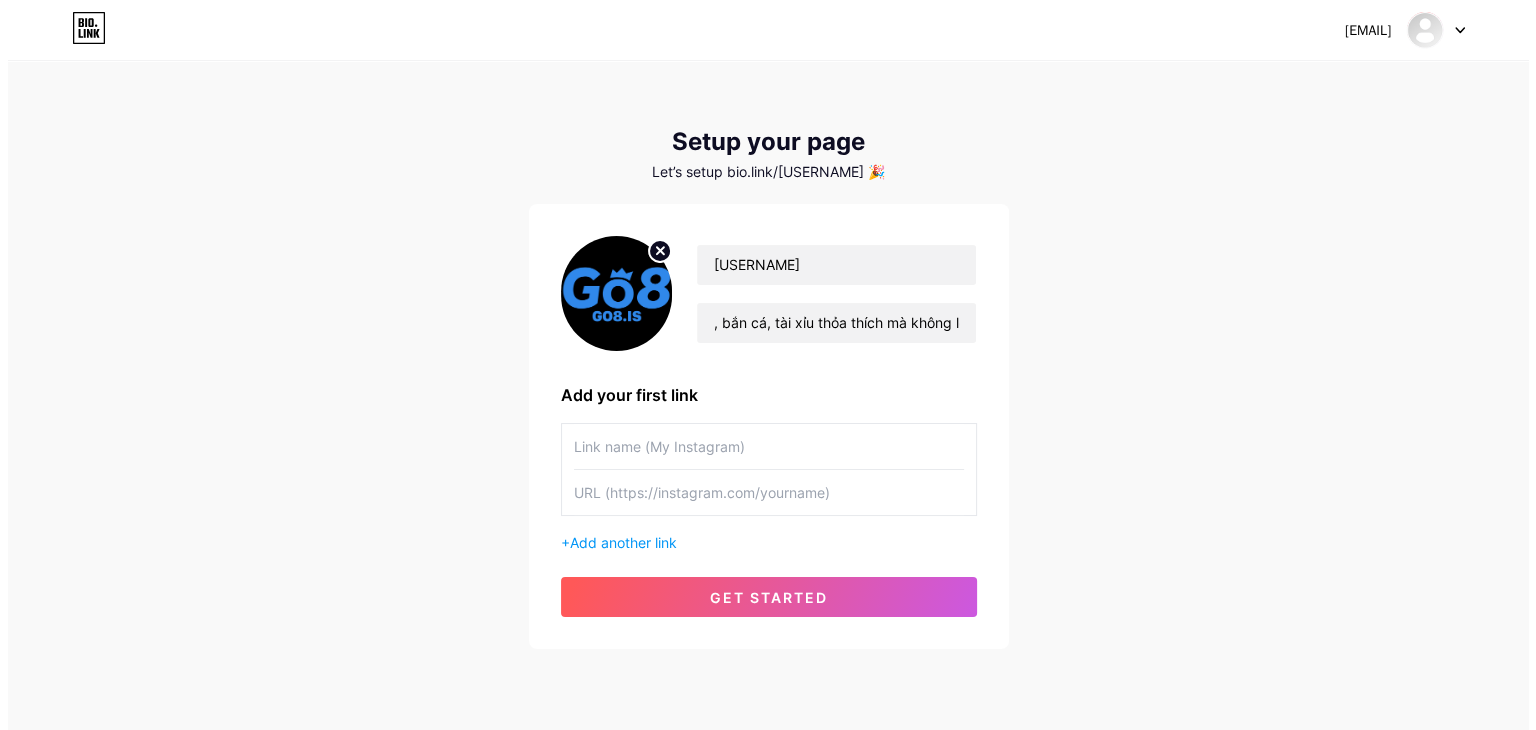 scroll, scrollTop: 0, scrollLeft: 0, axis: both 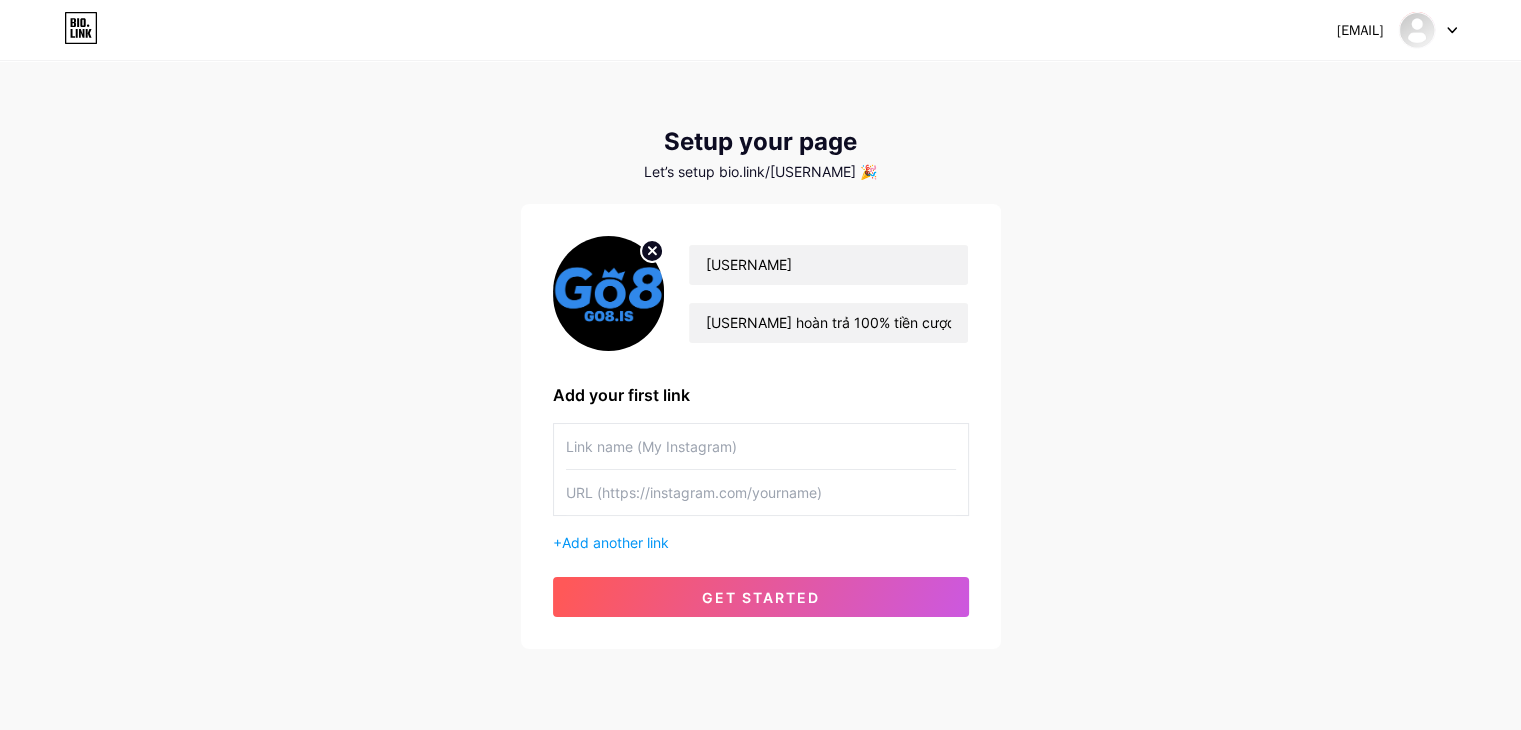 click at bounding box center (761, 492) 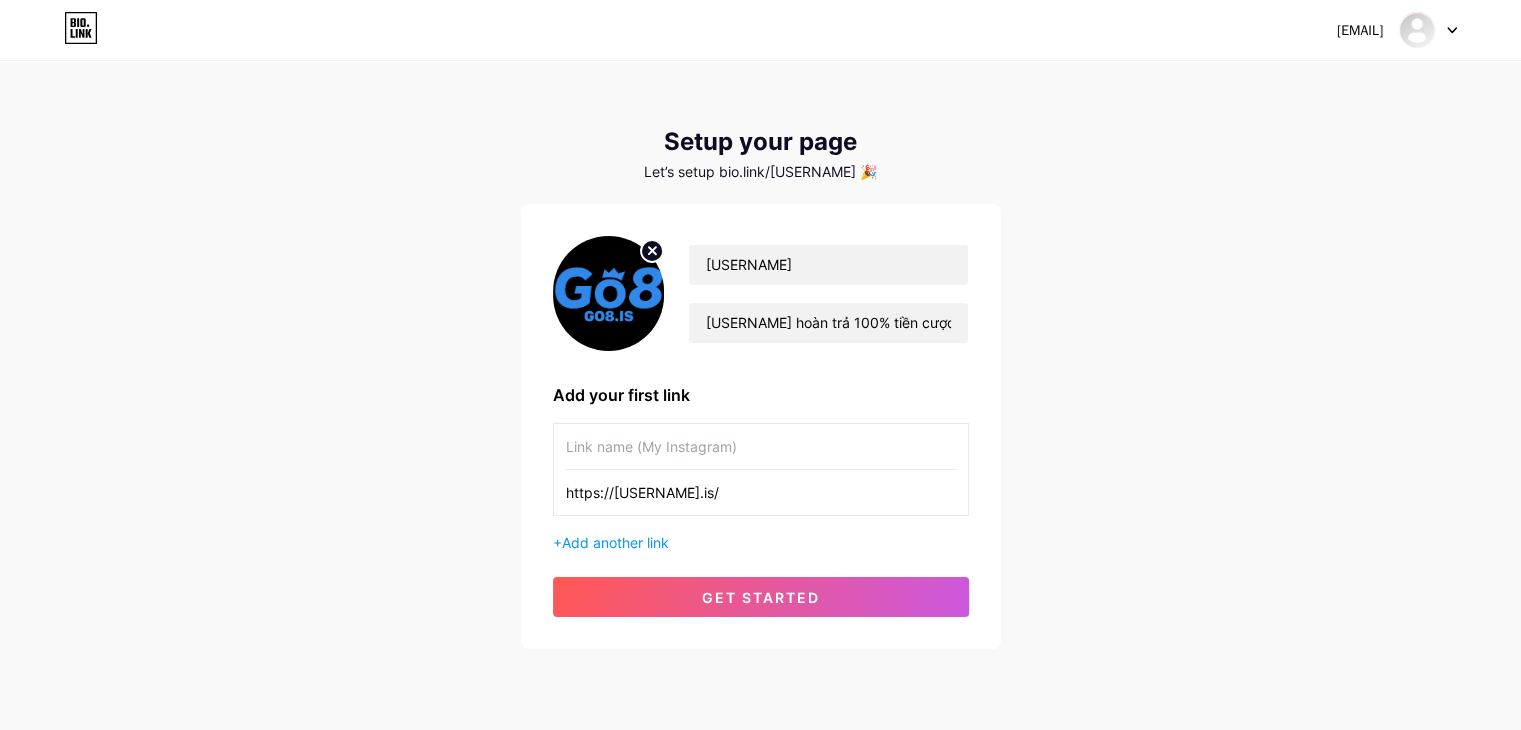 type on "https://[USERNAME].is/" 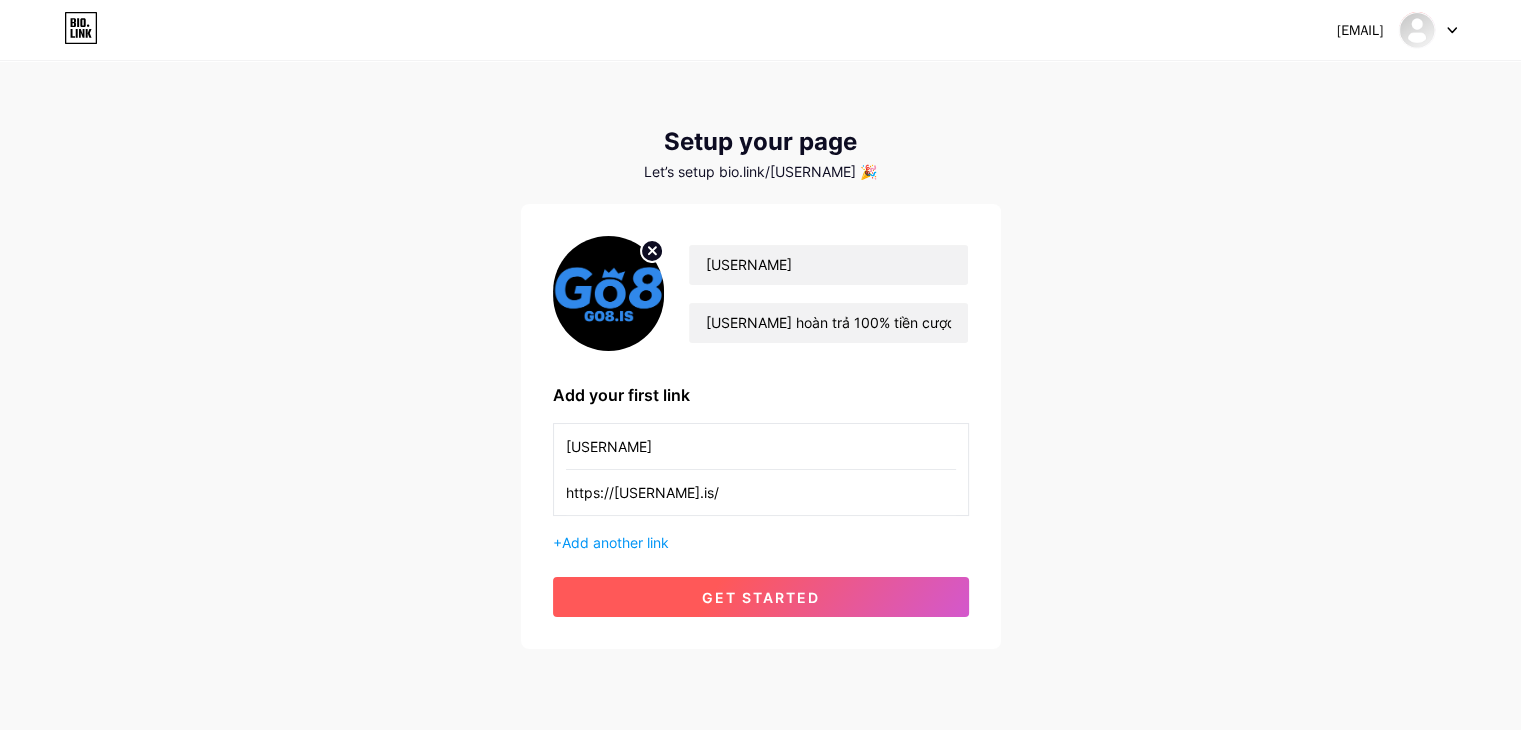 type on "[USERNAME]" 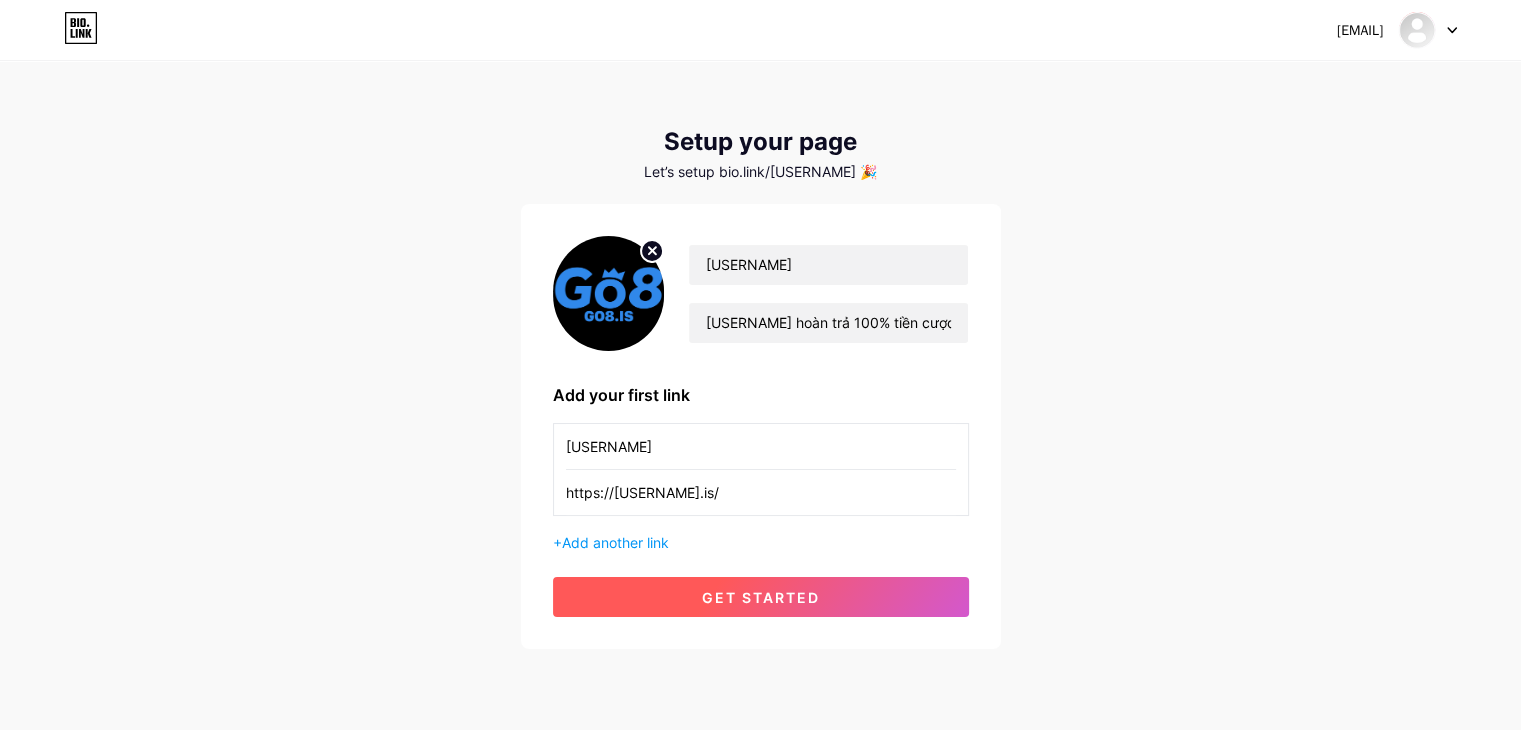 click on "get started" at bounding box center (761, 597) 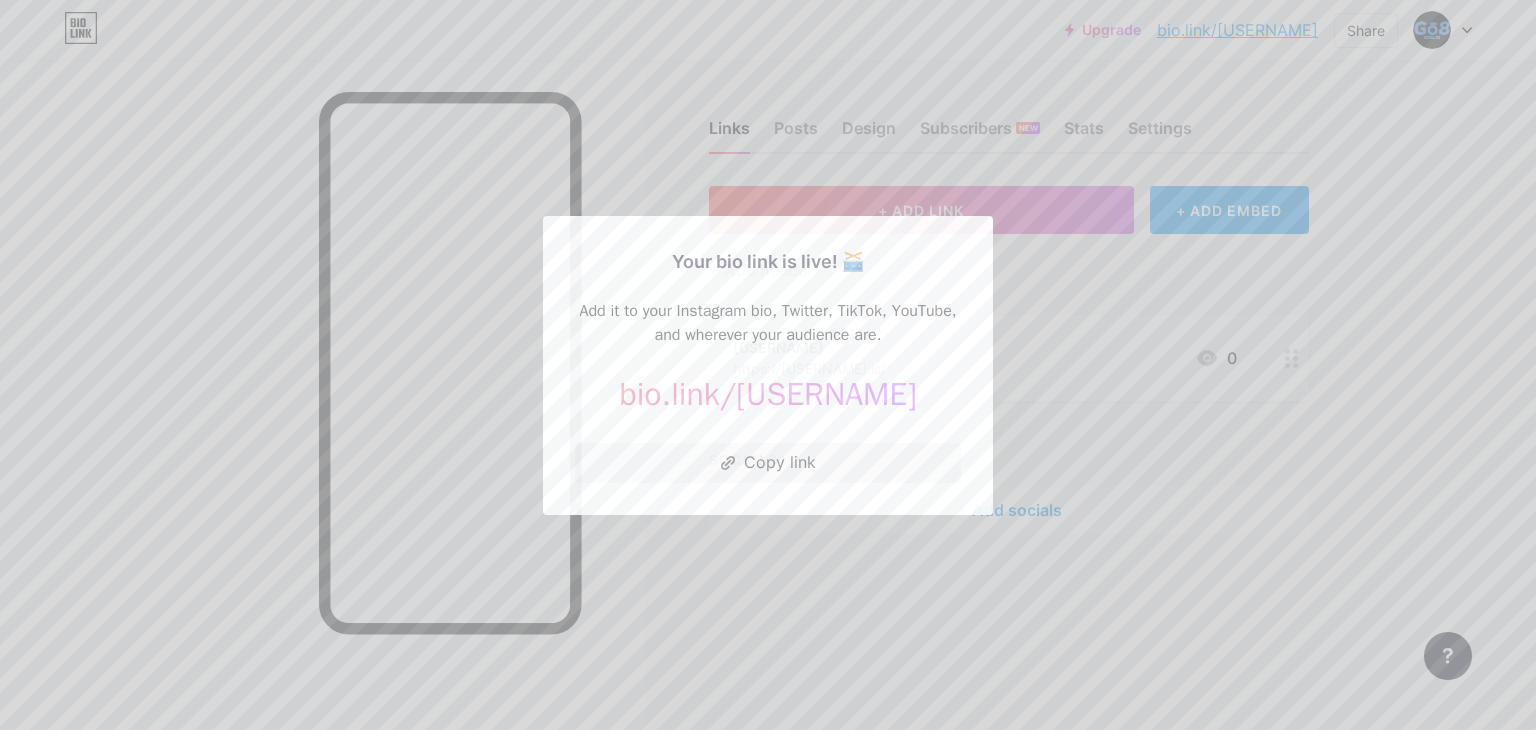 click at bounding box center (768, 365) 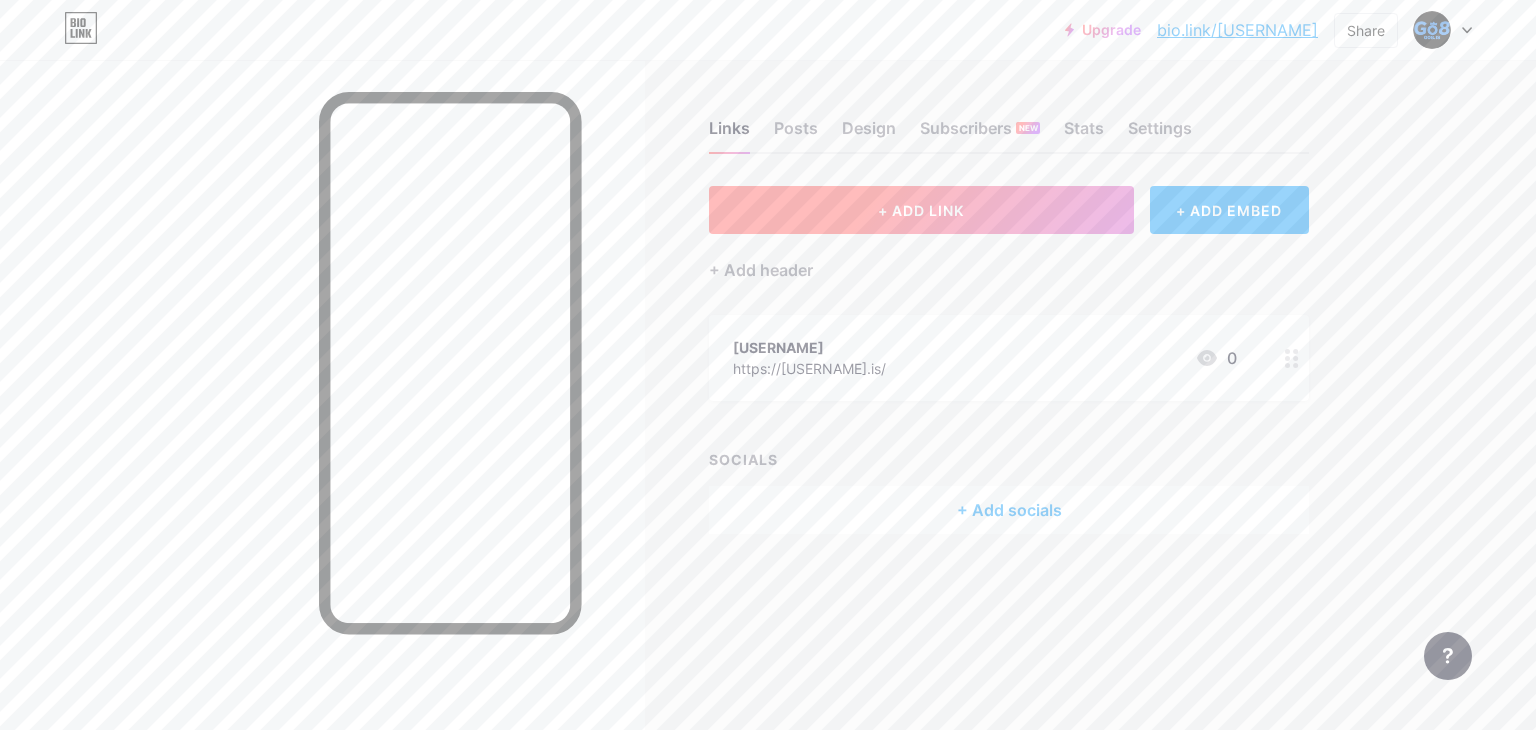 click on "+ ADD LINK" at bounding box center (921, 210) 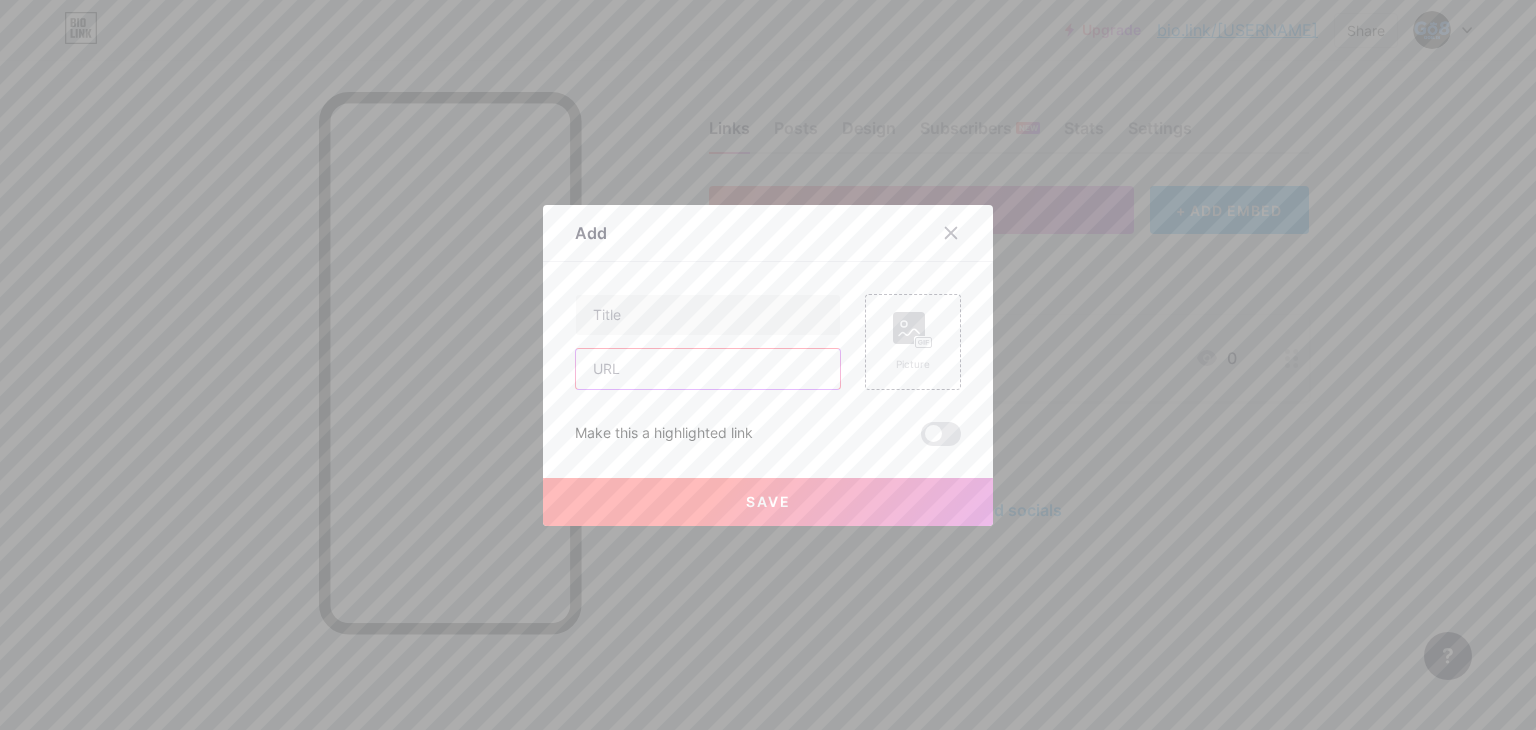 click at bounding box center (708, 369) 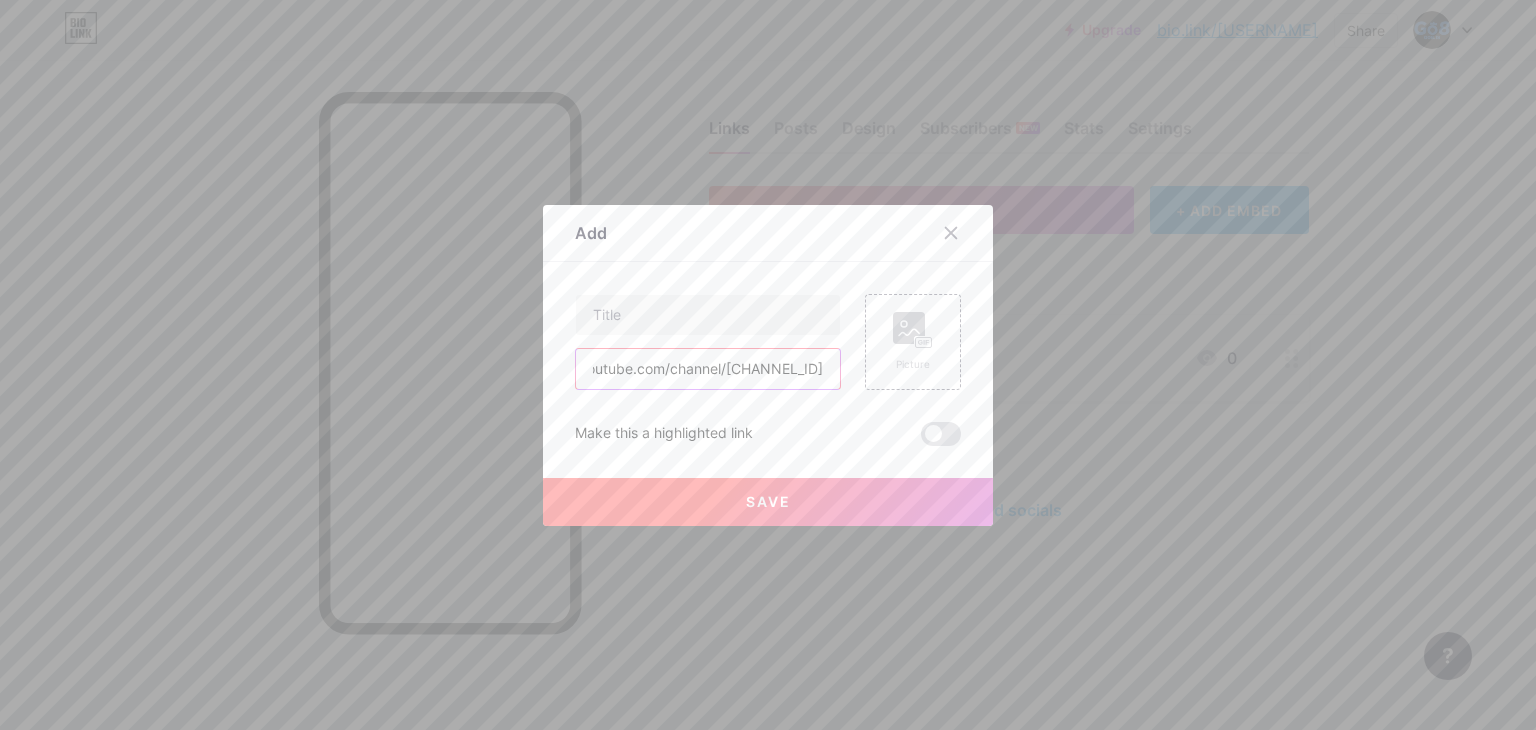 scroll, scrollTop: 0, scrollLeft: 0, axis: both 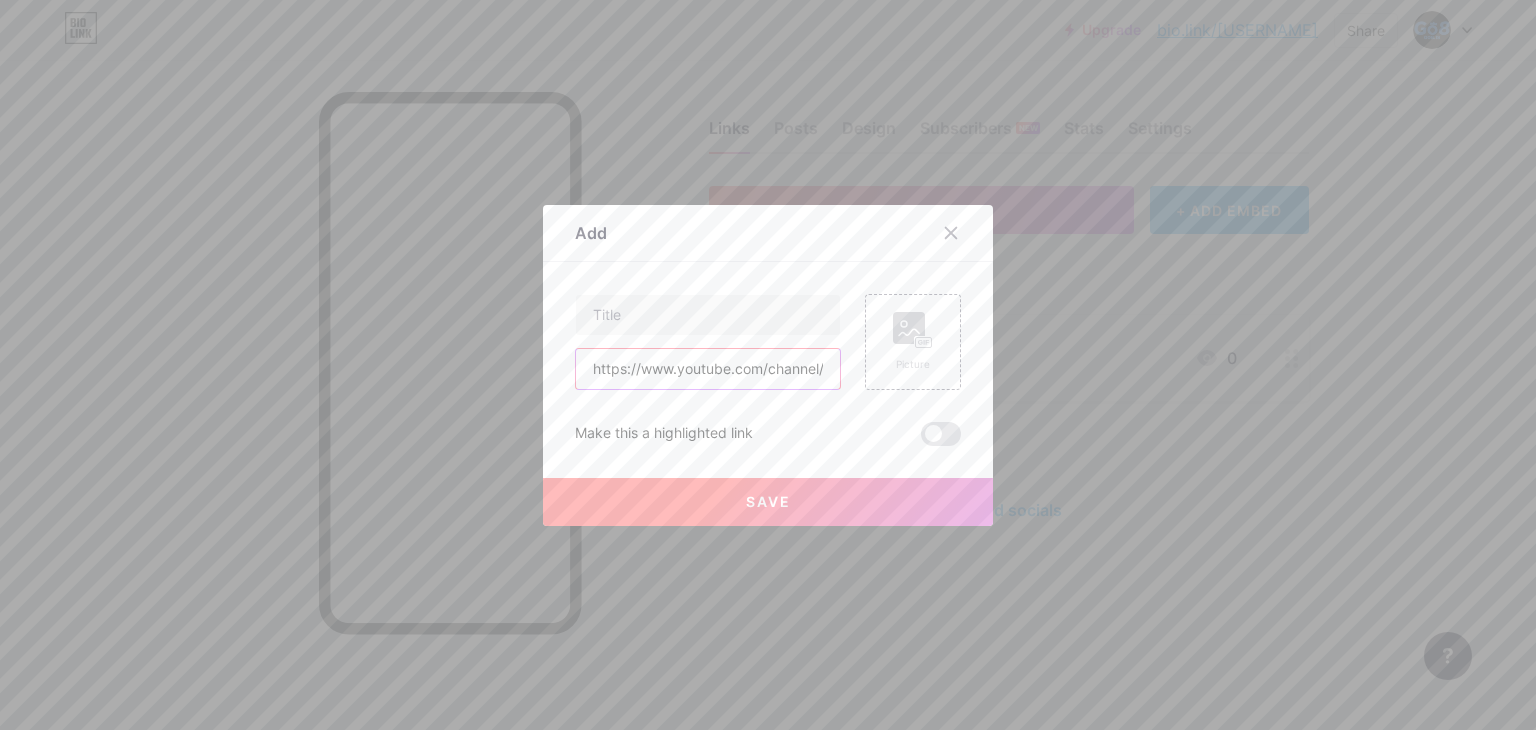 click on "https://www.youtube.com/channel/[CHANNEL_ID]" at bounding box center (708, 369) 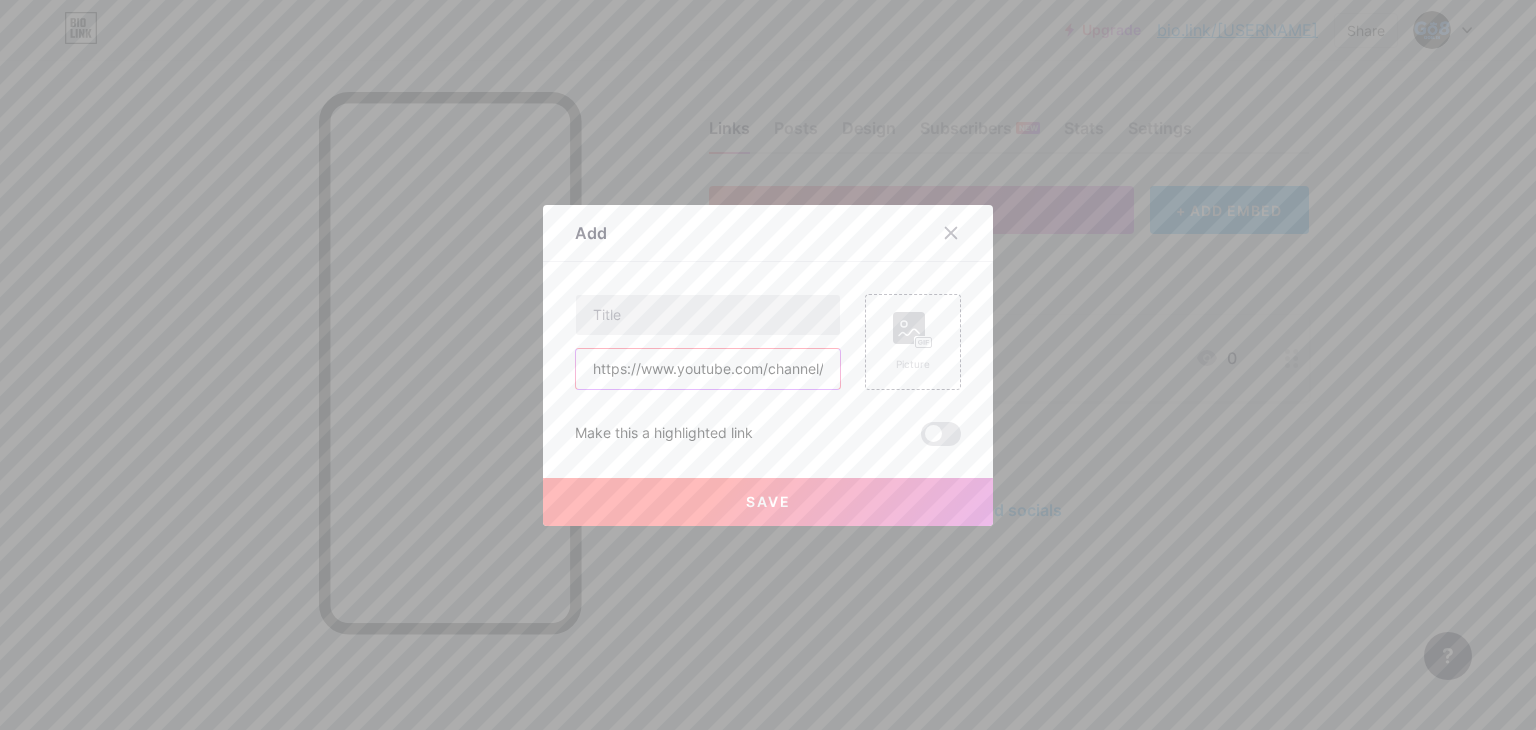 type on "https://www.youtube.com/channel/[CHANNEL_ID]" 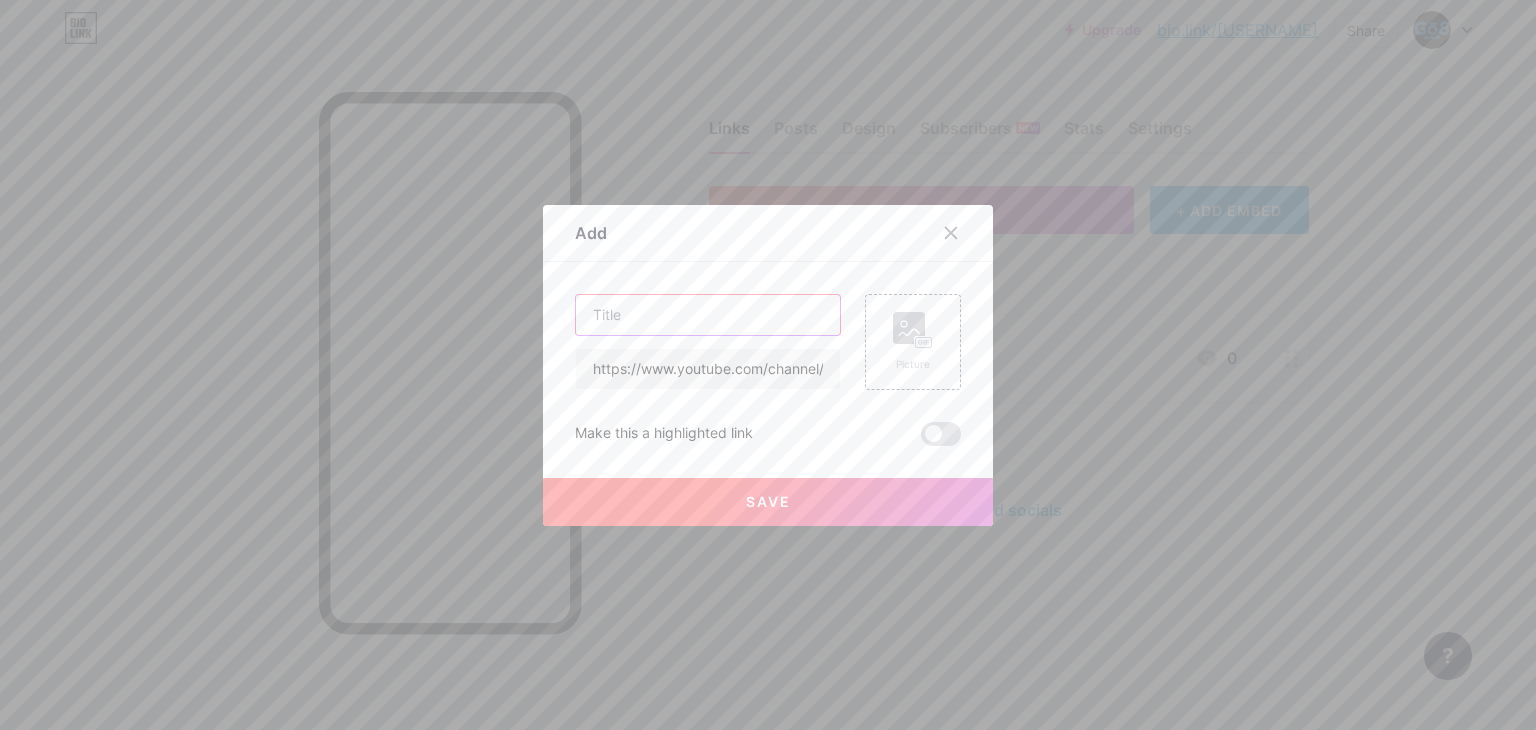 click at bounding box center (708, 315) 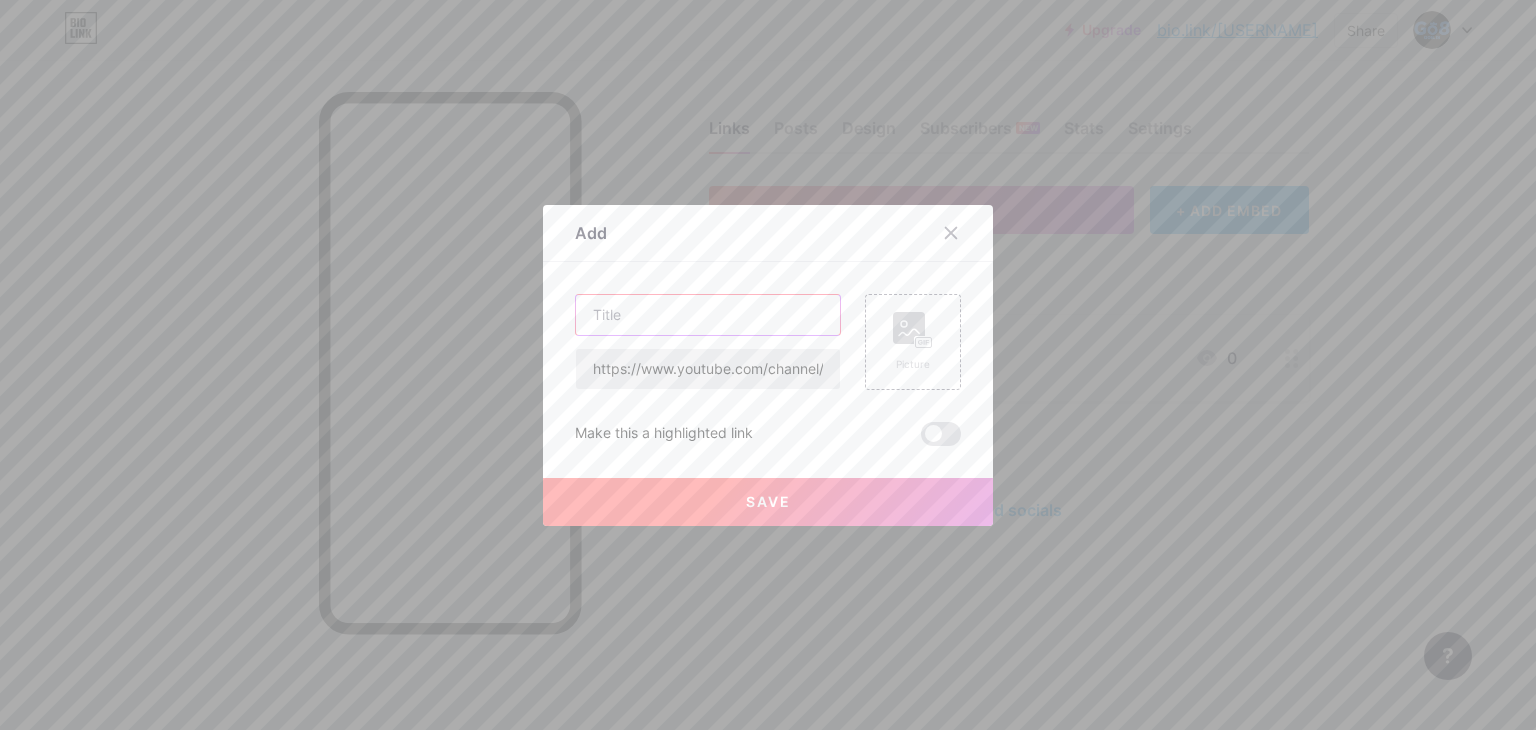 paste on "youtube" 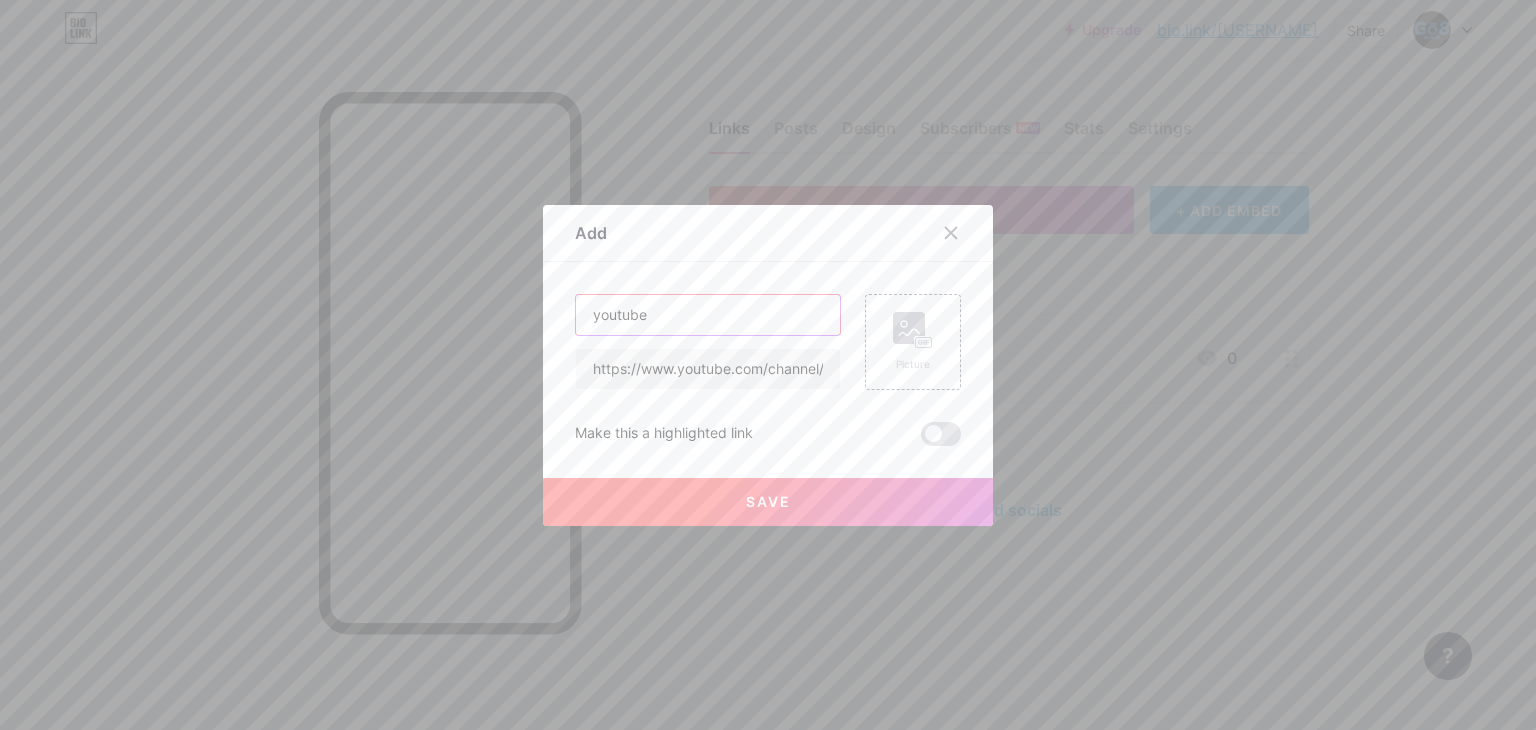 type on "youtube" 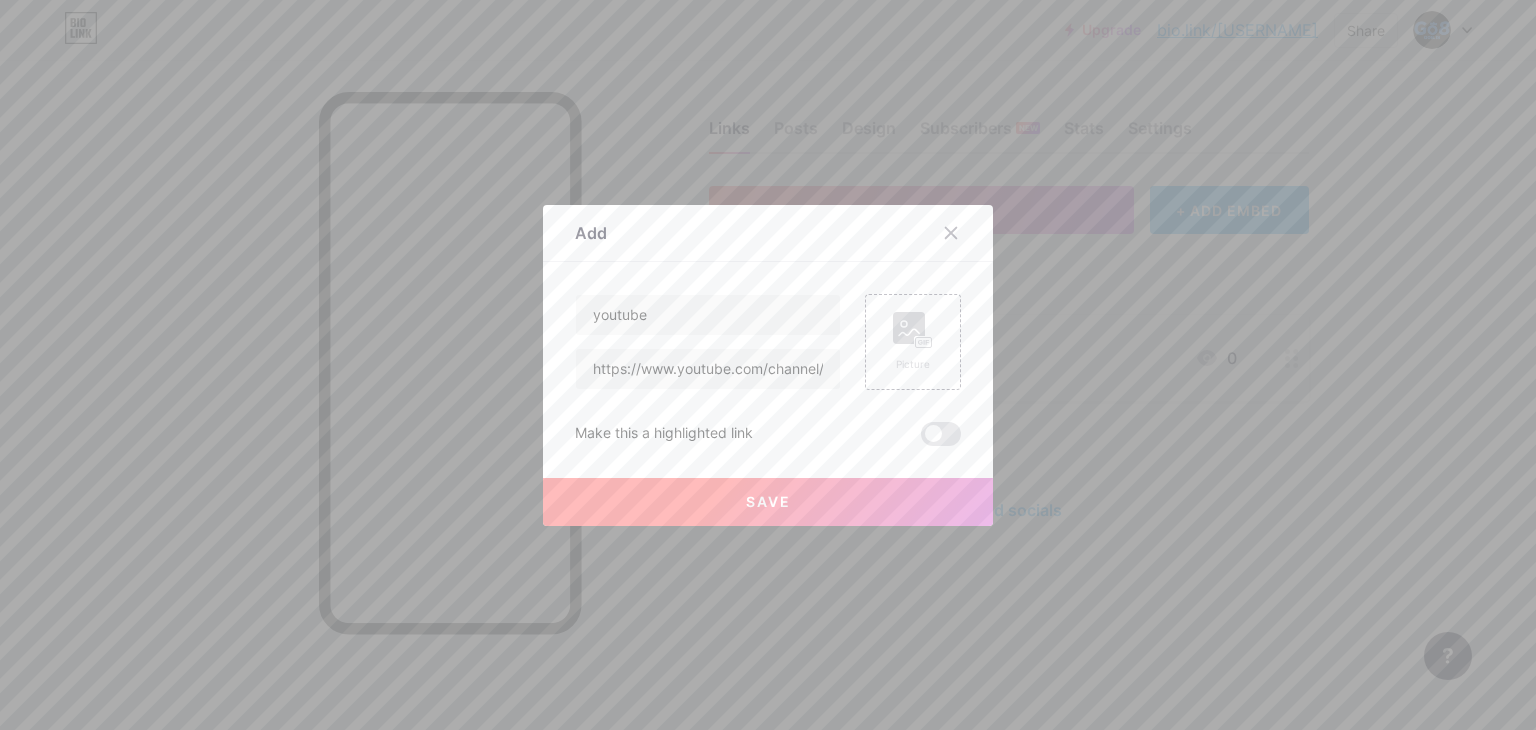 click on "Save" at bounding box center (768, 502) 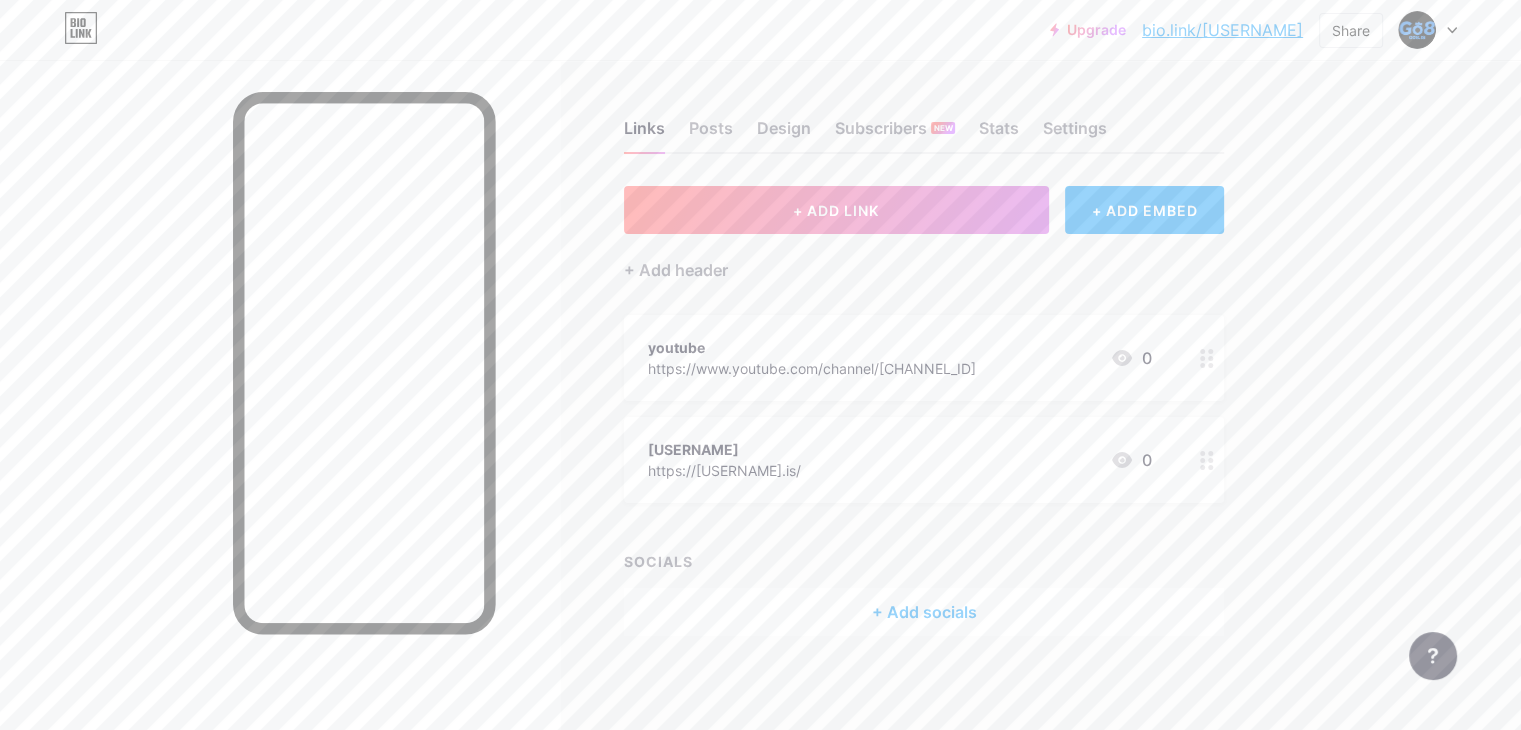 click on "+ Add socials" at bounding box center [924, 612] 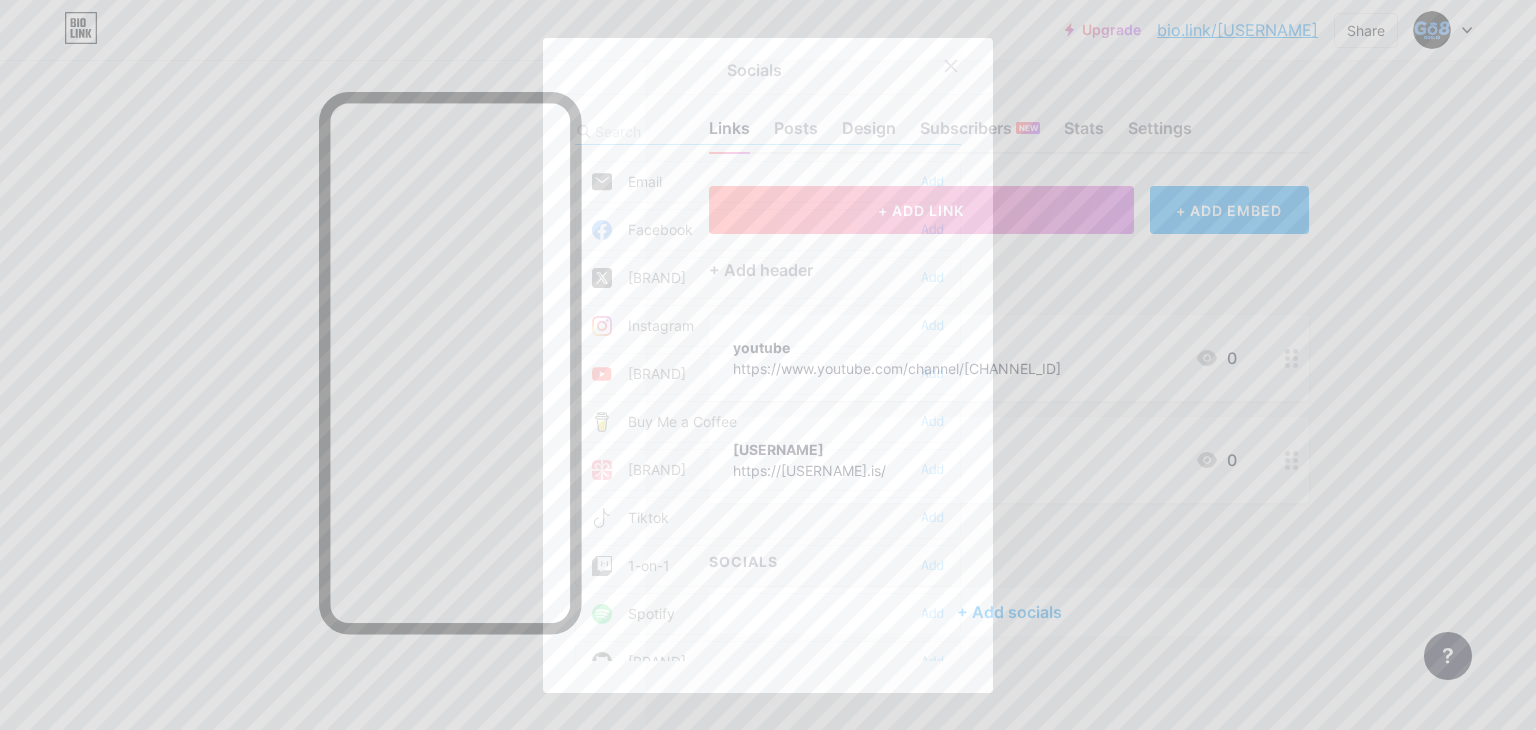 click 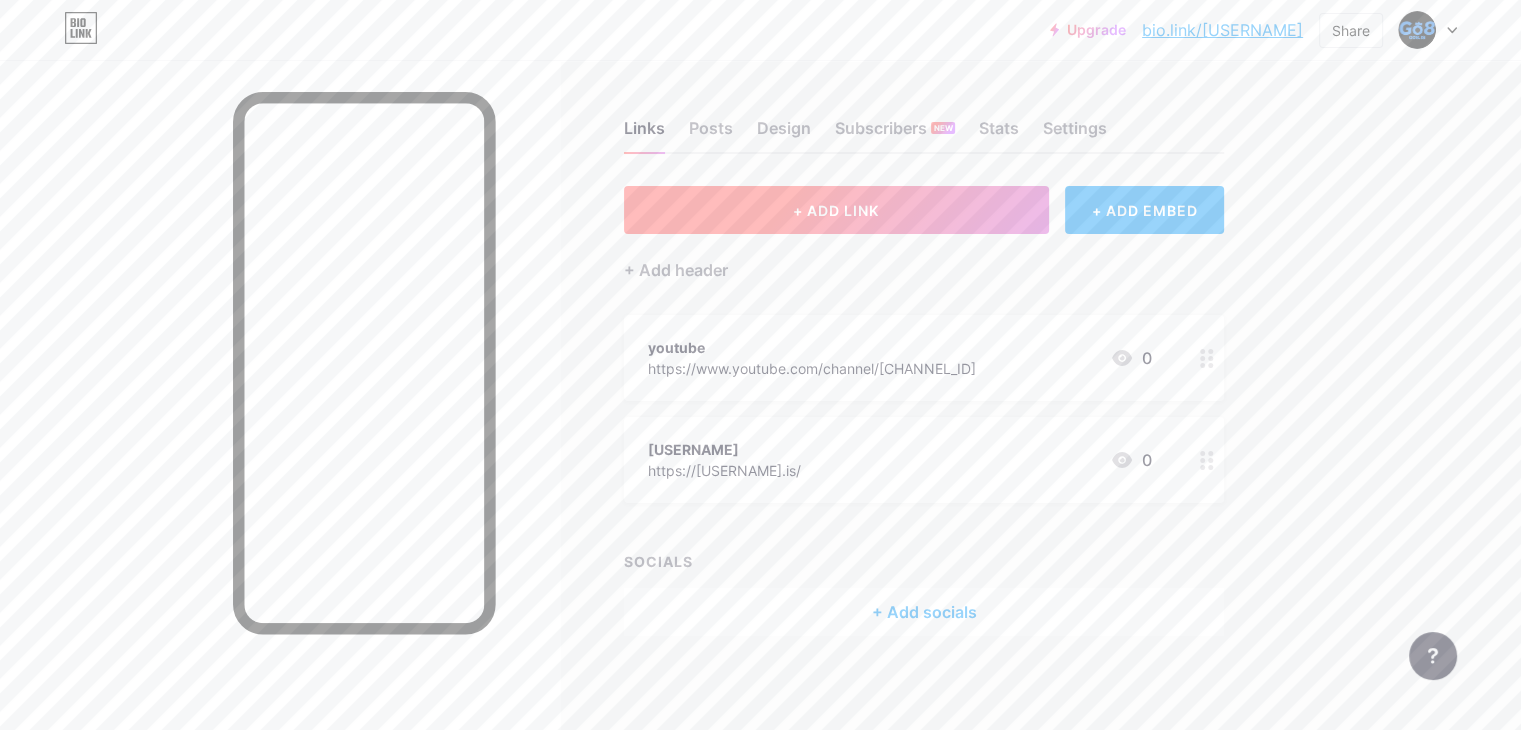click on "+ ADD LINK" at bounding box center (836, 210) 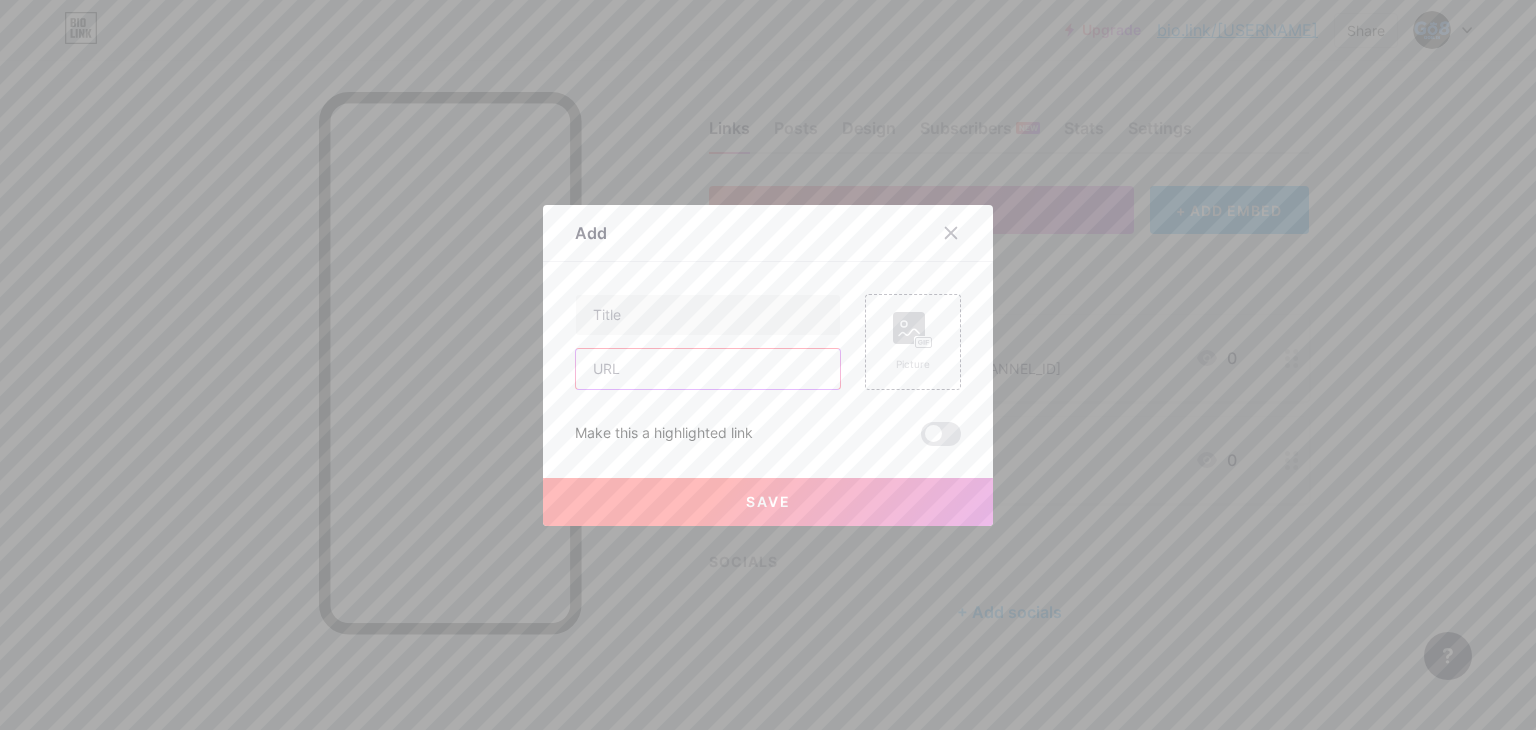 click at bounding box center [708, 369] 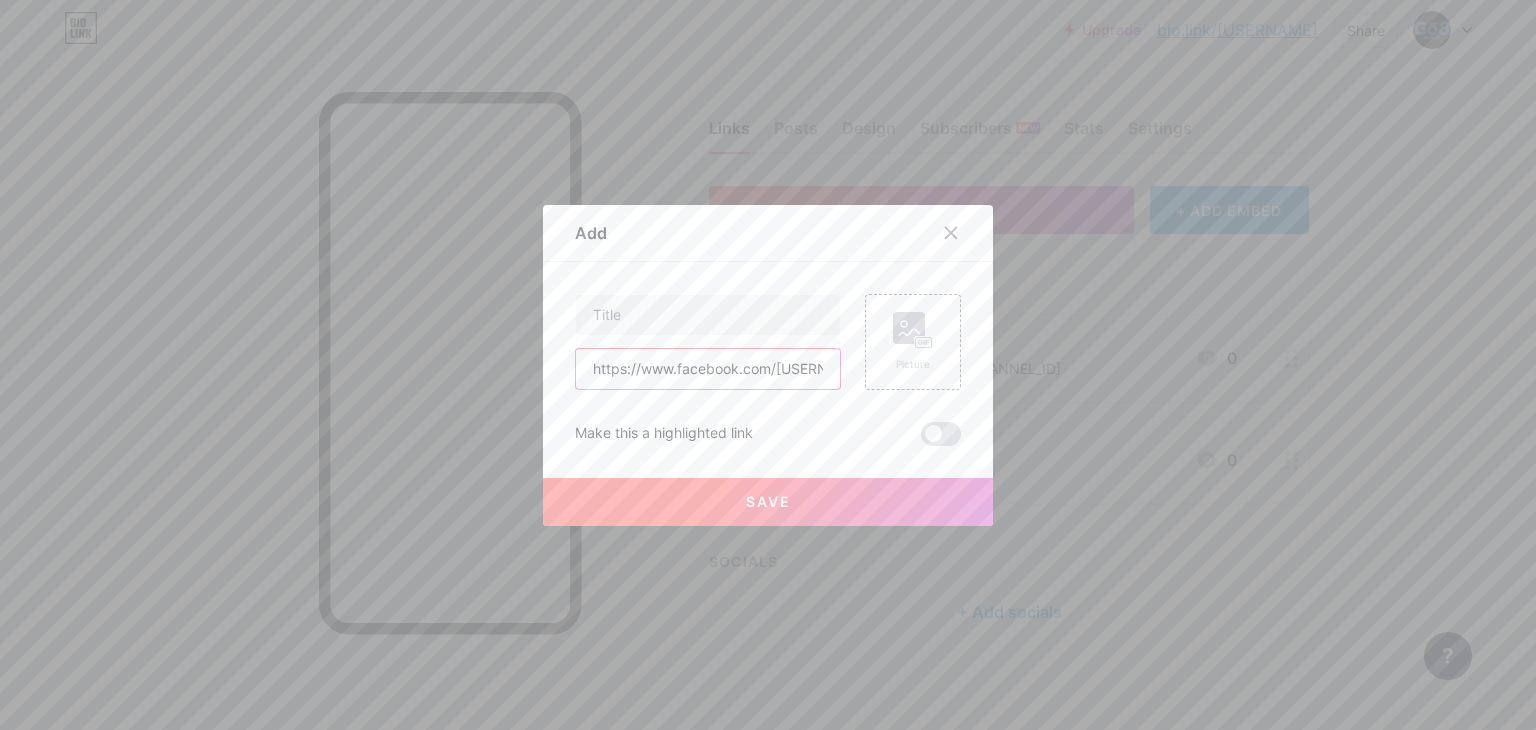 click on "https://www.facebook.com/[USERNAME]/" at bounding box center (708, 369) 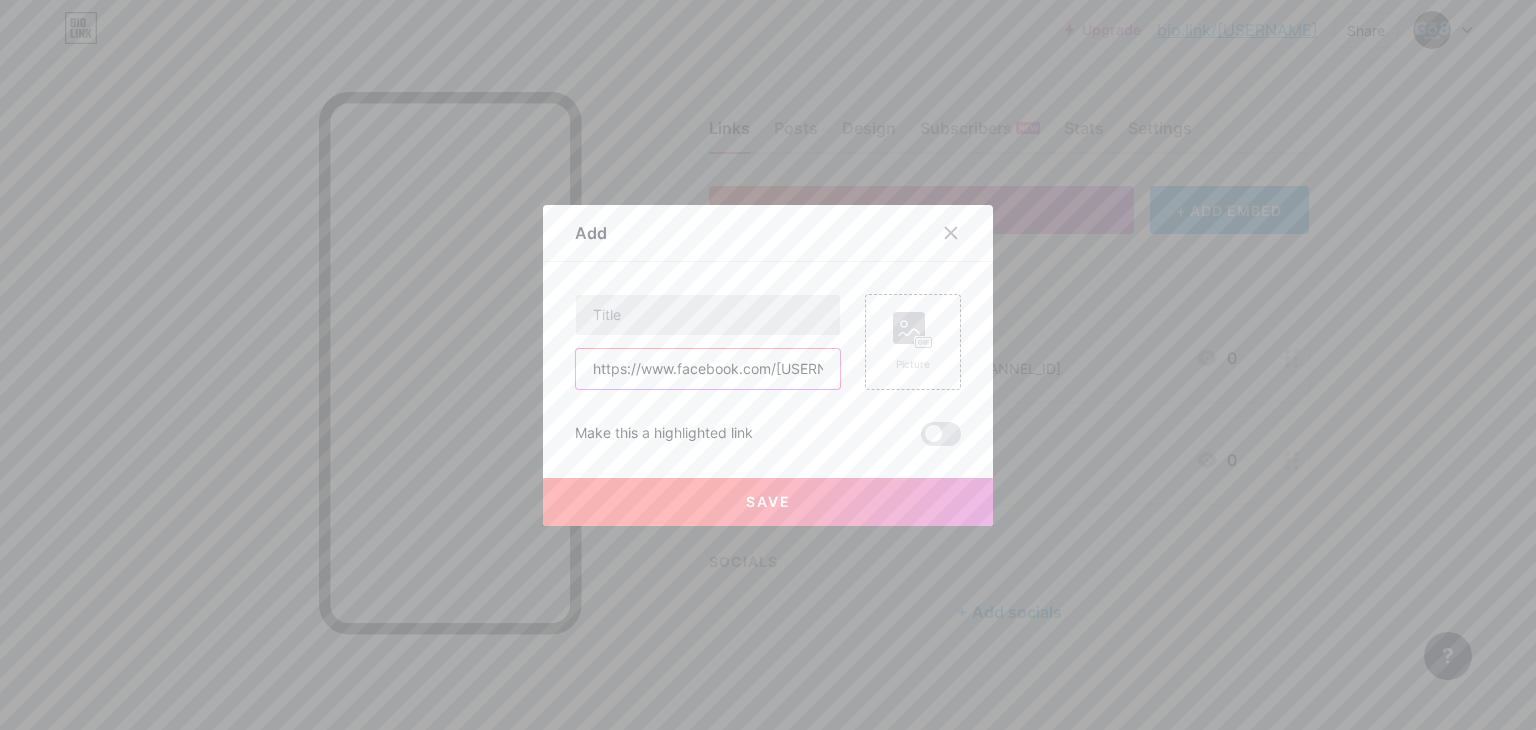 type on "https://www.facebook.com/[USERNAME]/" 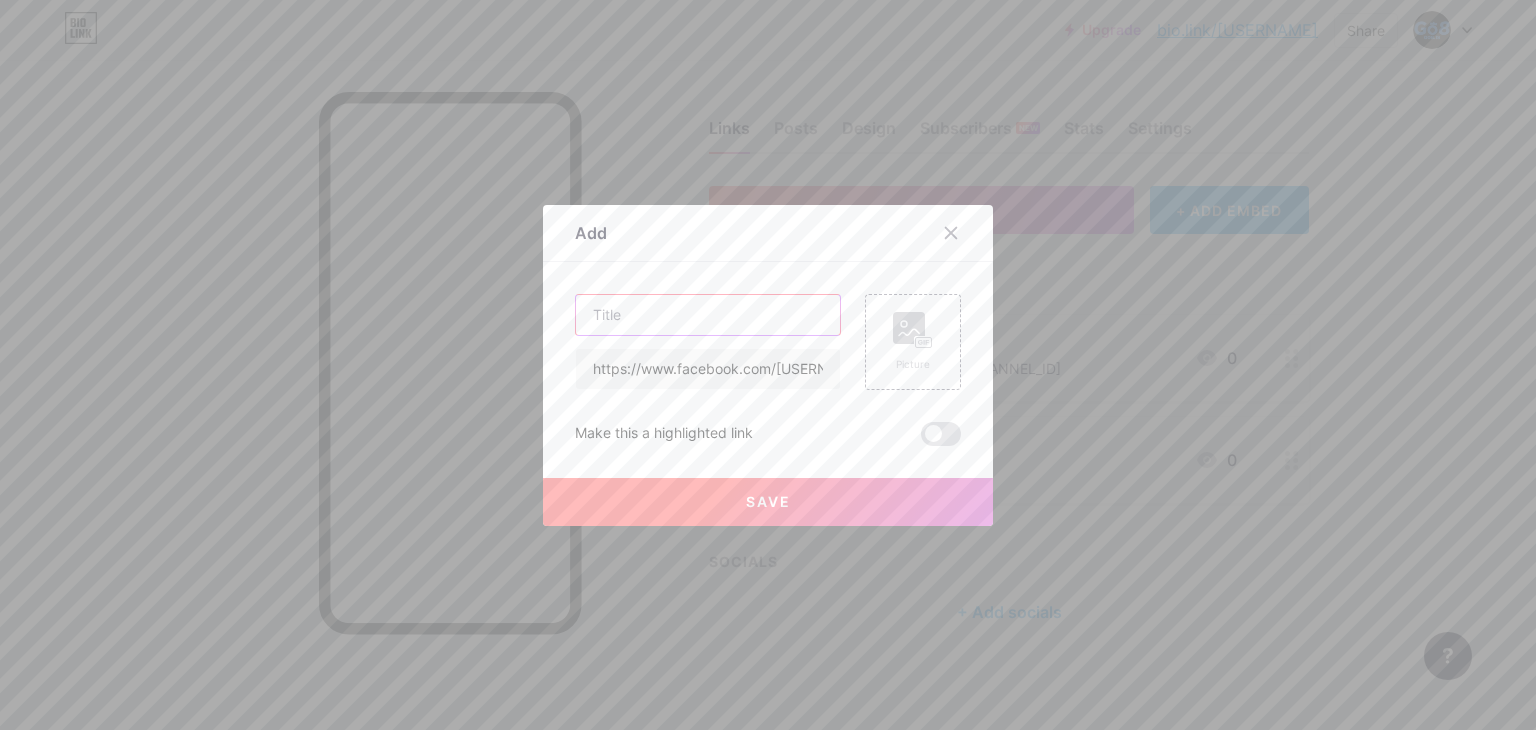 click at bounding box center [708, 315] 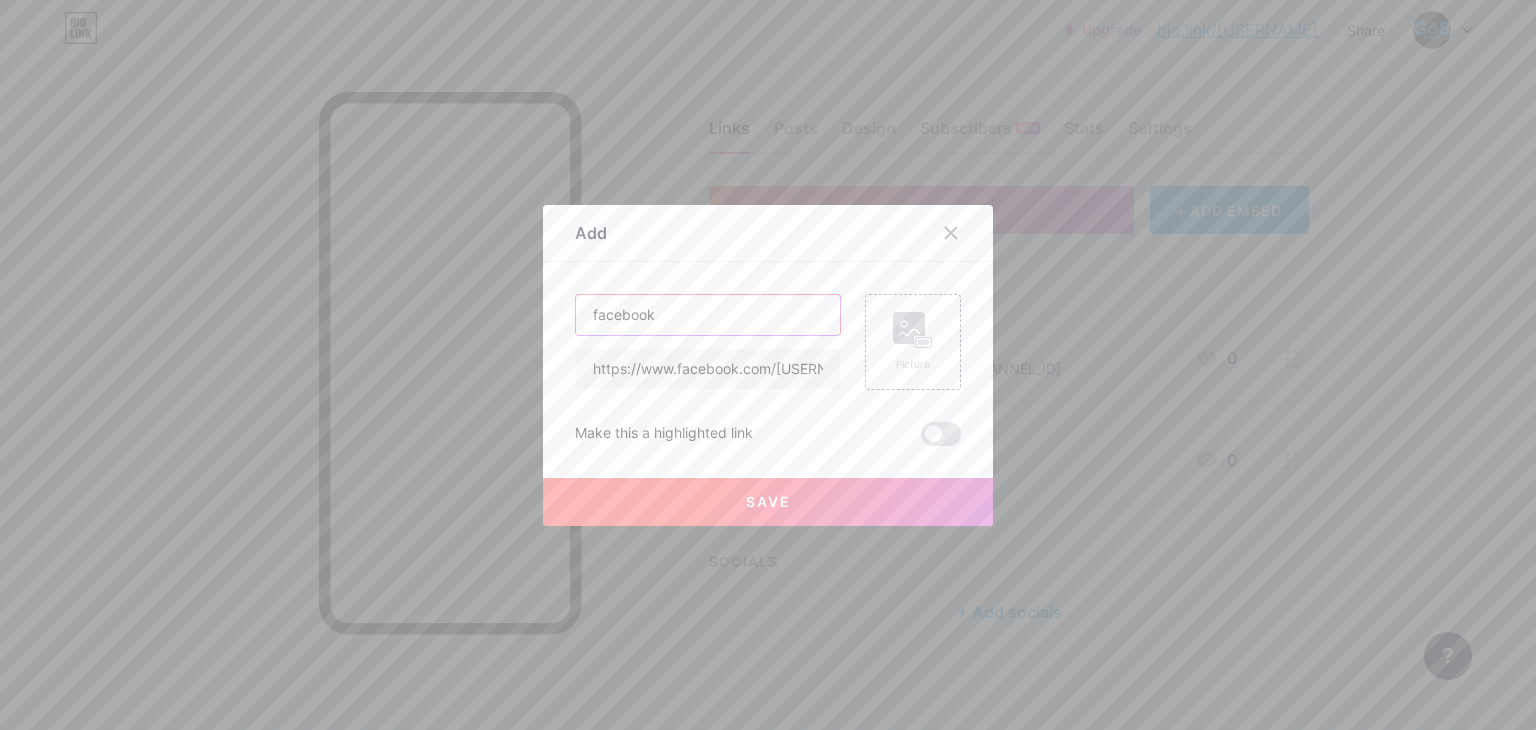 type on "facebook" 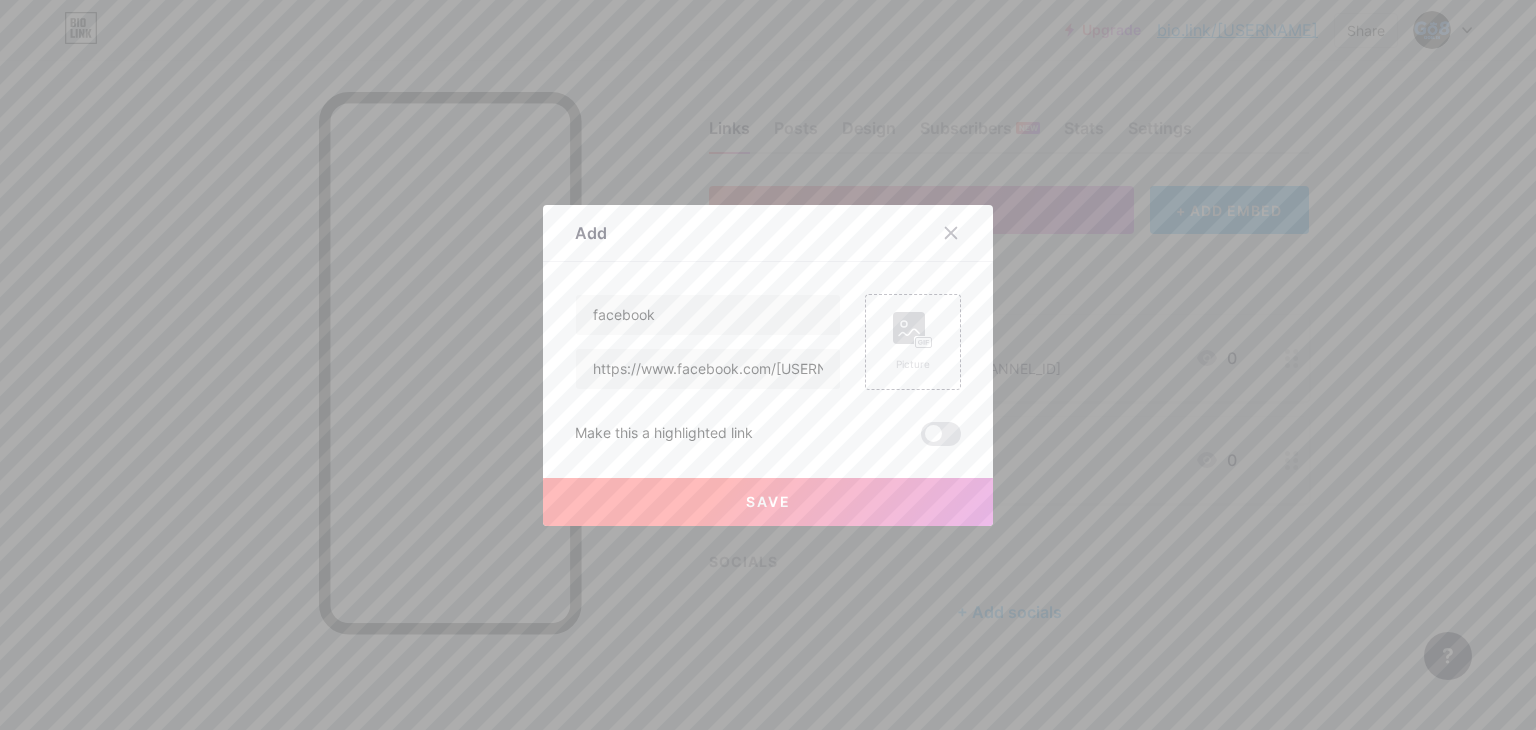 click on "Save" at bounding box center (768, 502) 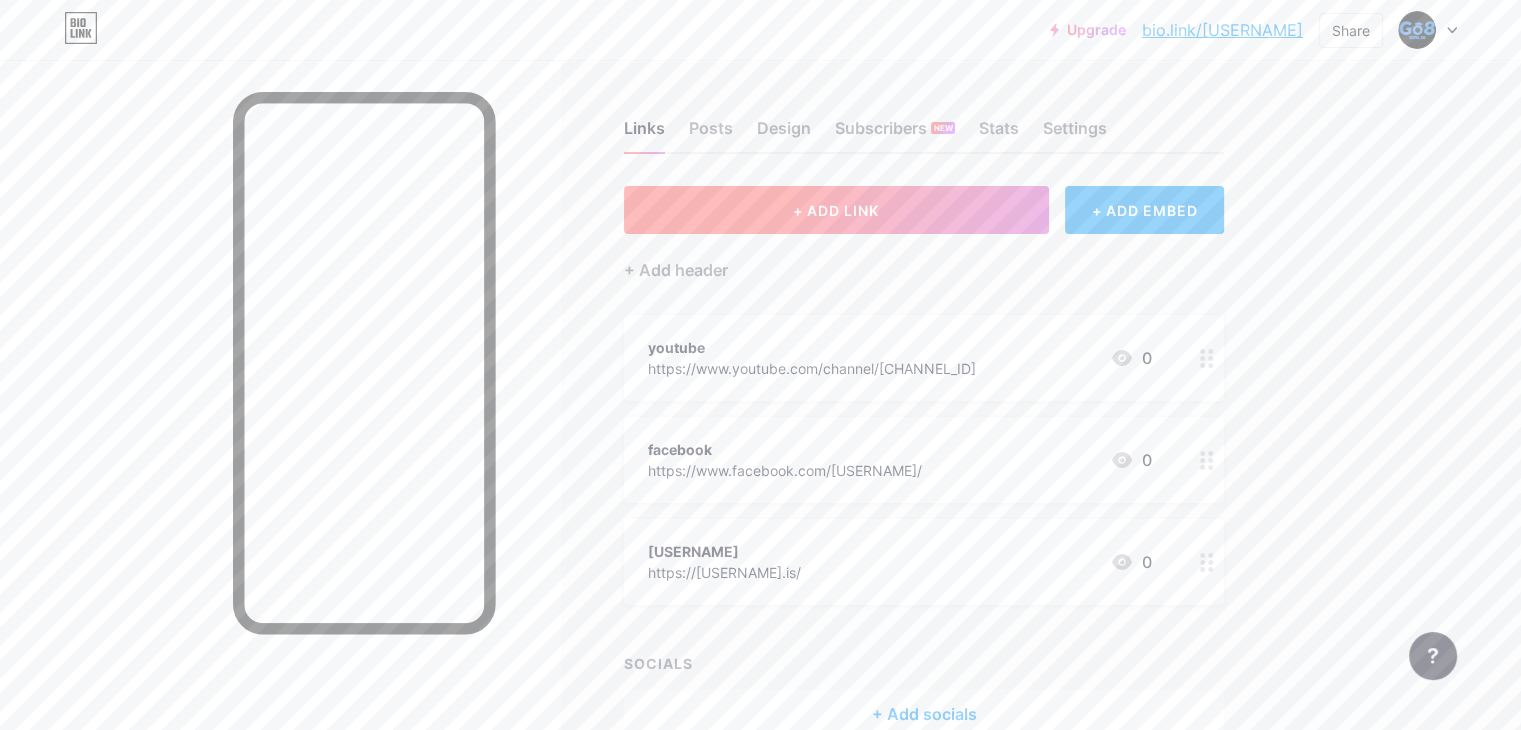 click on "+ ADD LINK" at bounding box center [836, 210] 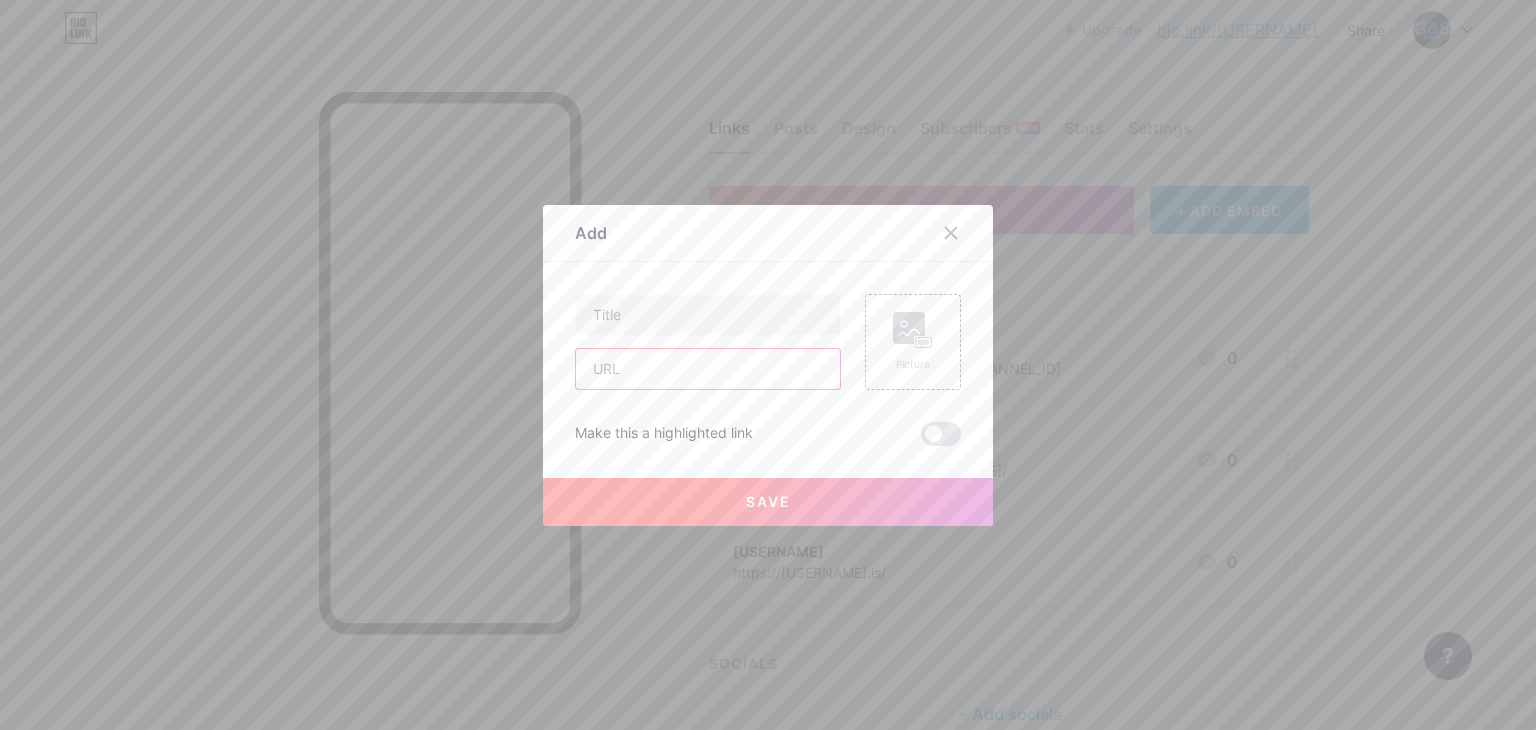 click at bounding box center [708, 369] 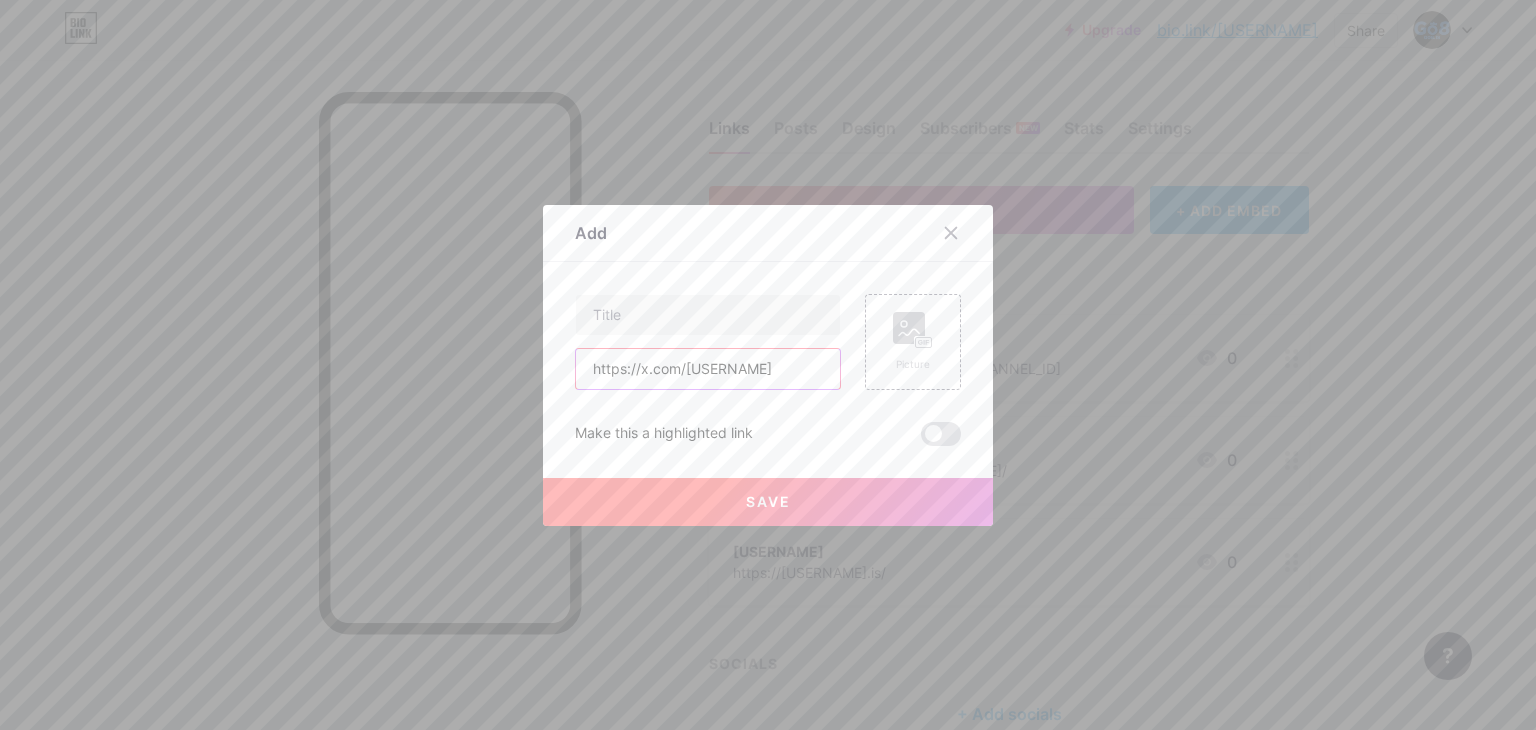 drag, startPoint x: 676, startPoint y: 323, endPoint x: 703, endPoint y: 368, distance: 52.478565 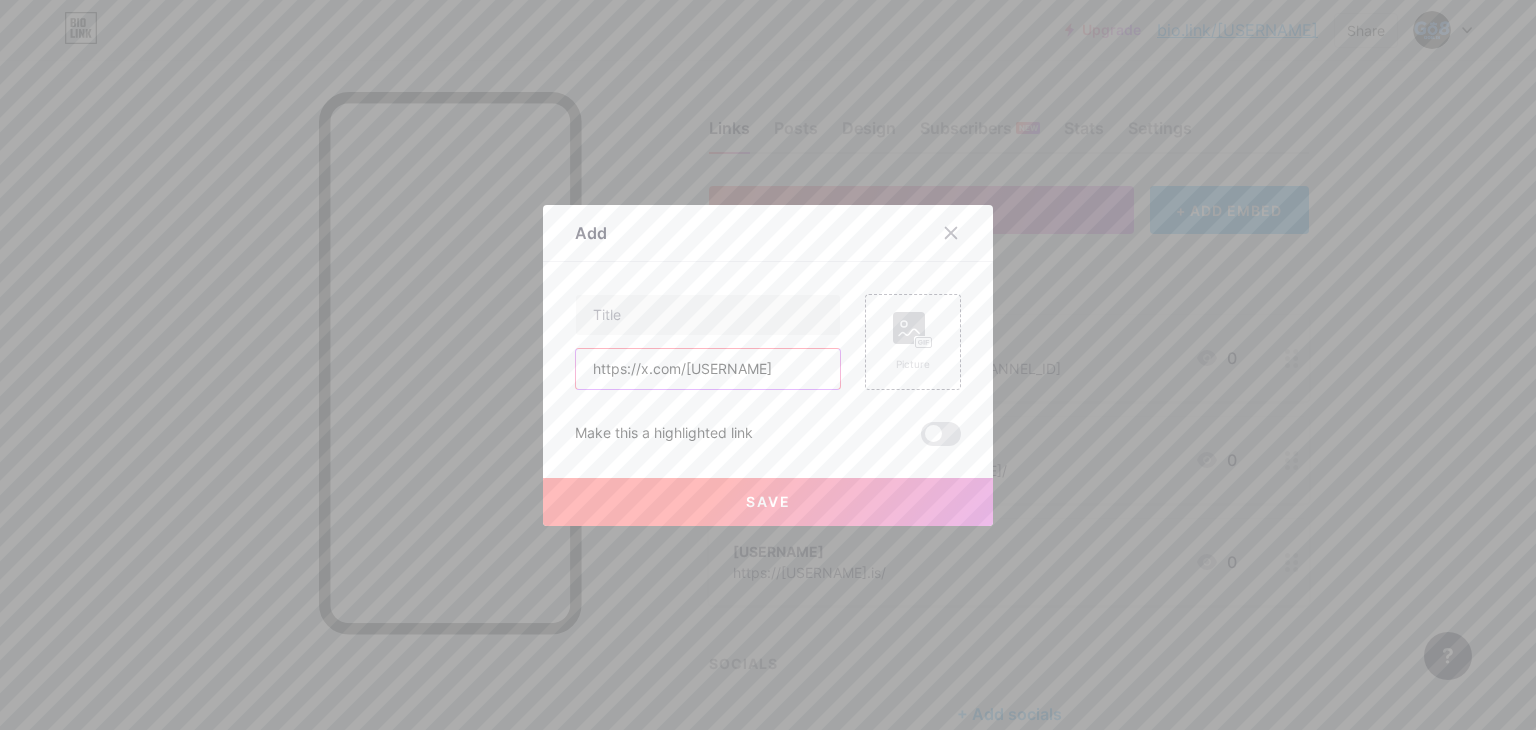 type on "https://x.com/[USERNAME]" 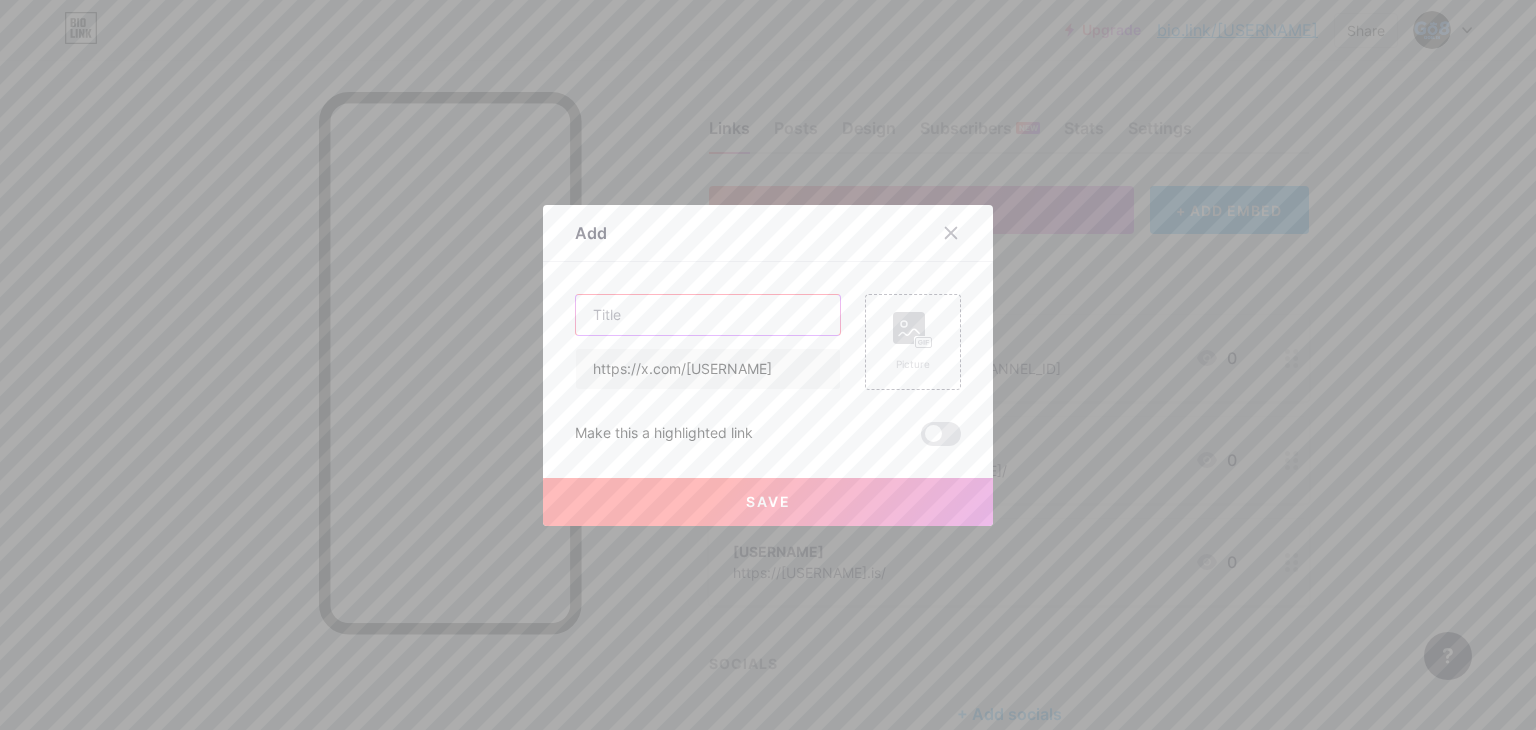 click at bounding box center [708, 315] 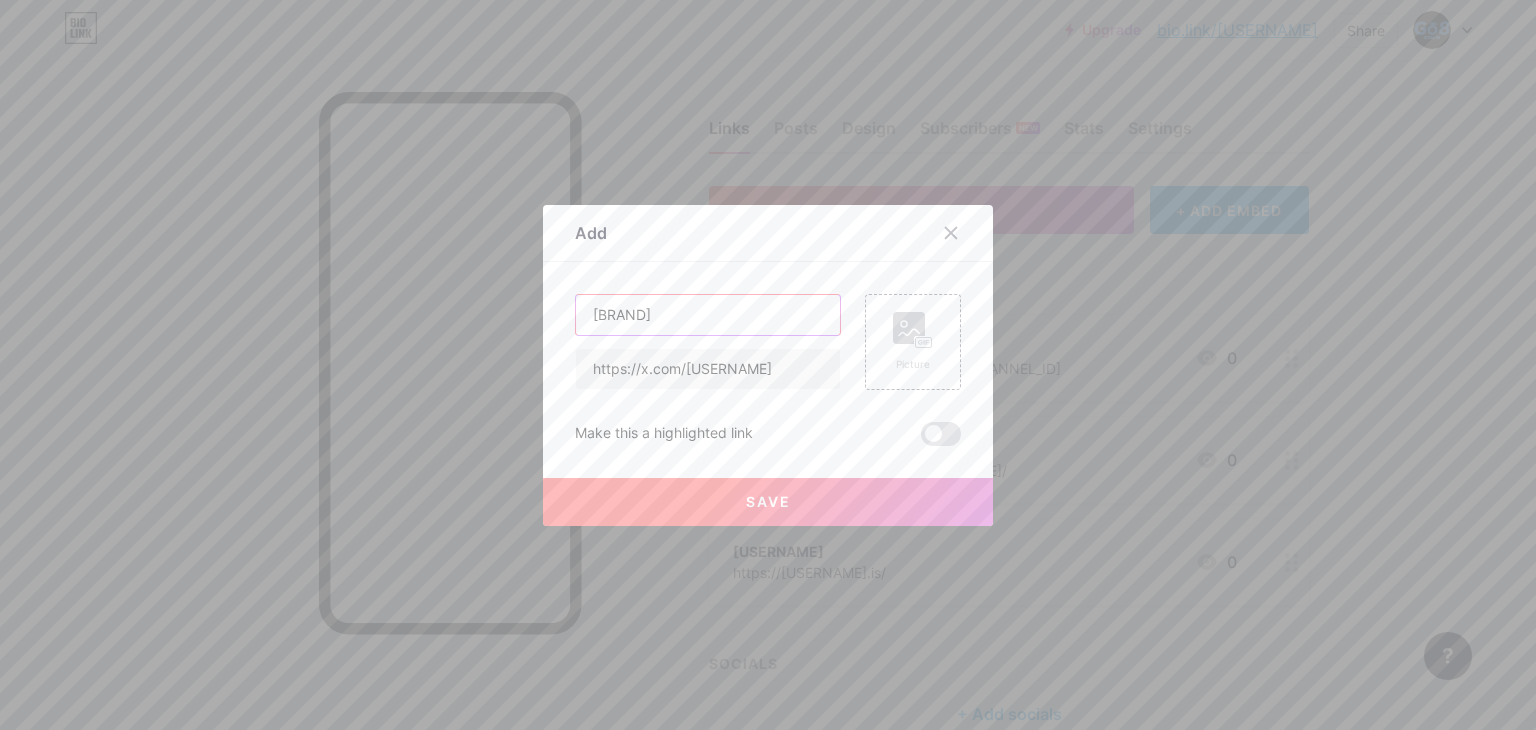 type on "[BRAND]" 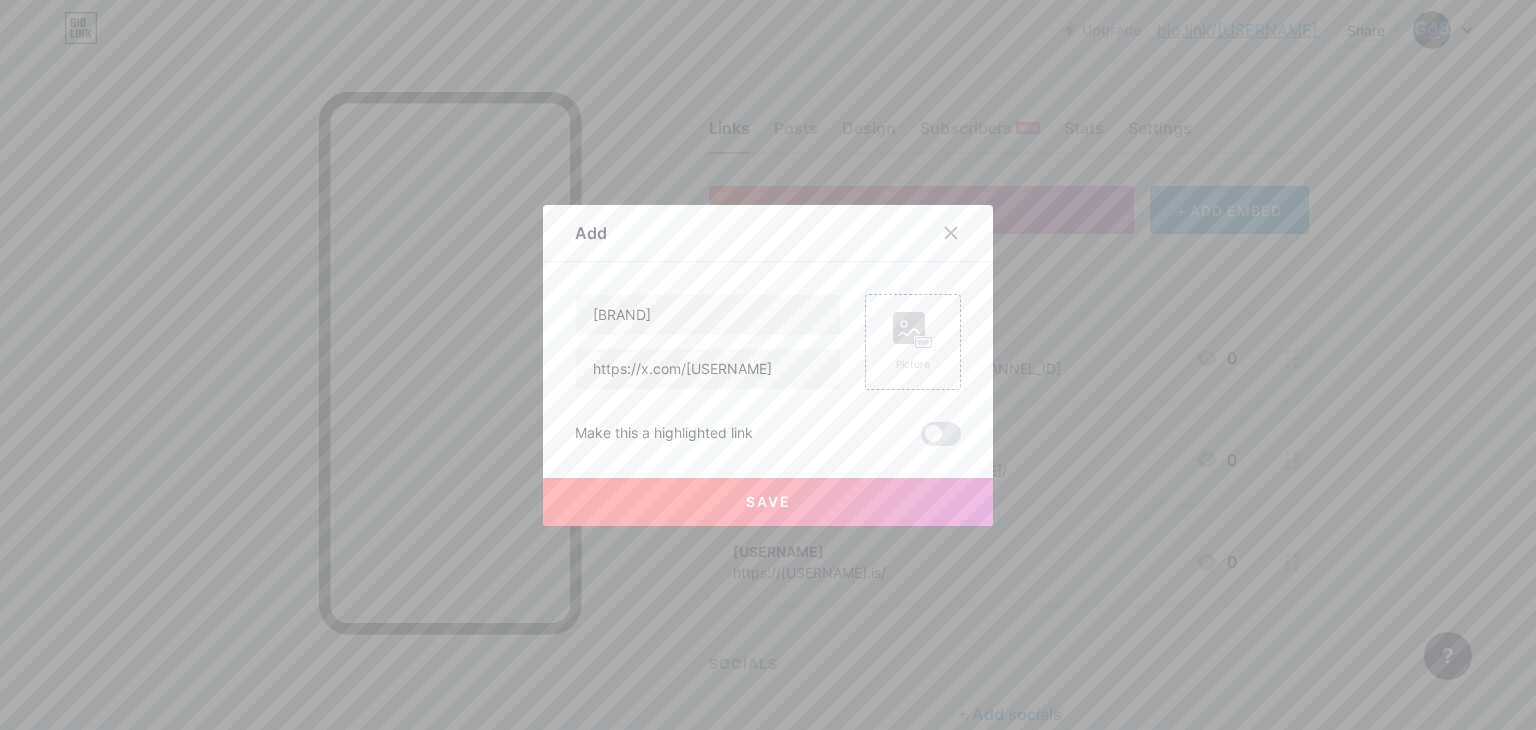 click on "Save" at bounding box center (768, 502) 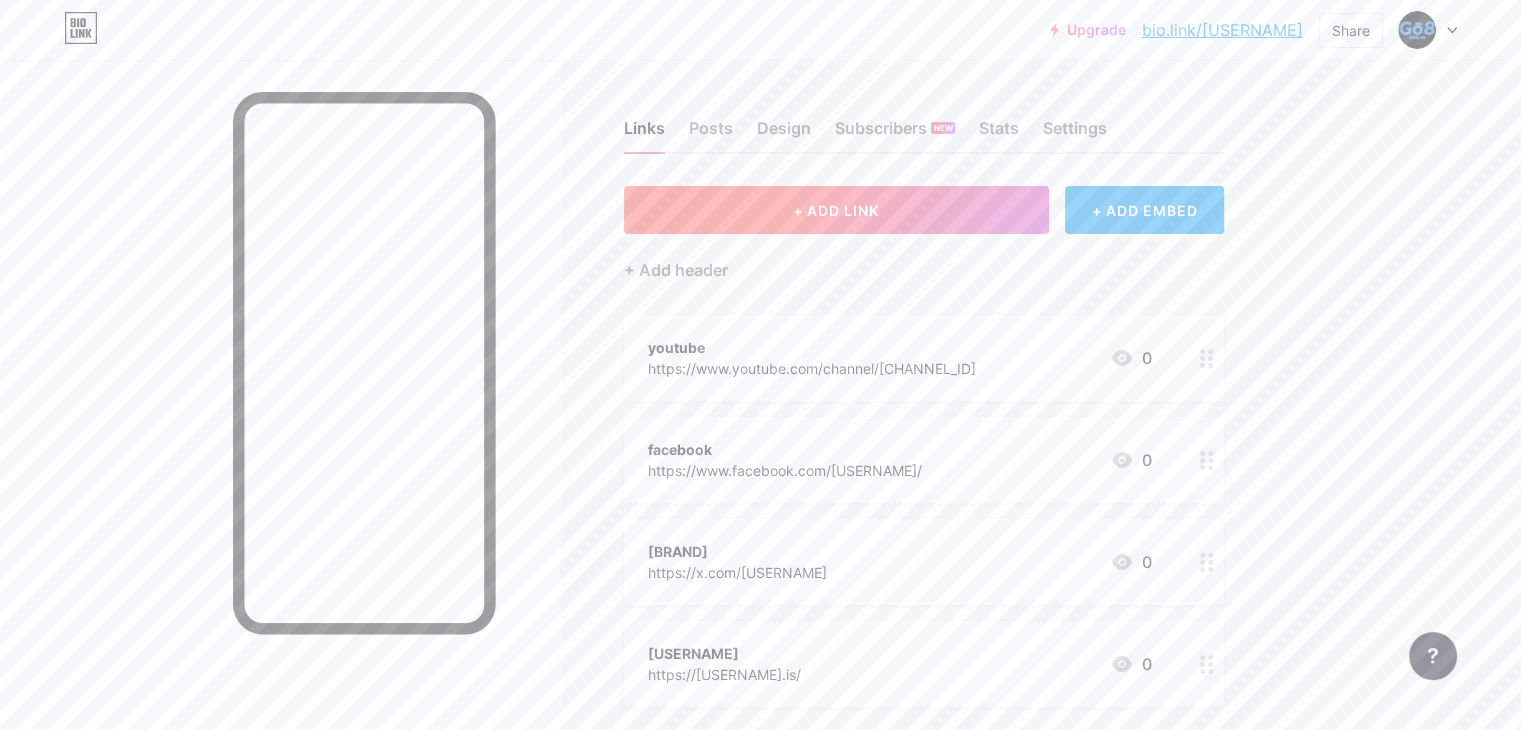 click on "+ ADD LINK" at bounding box center (836, 210) 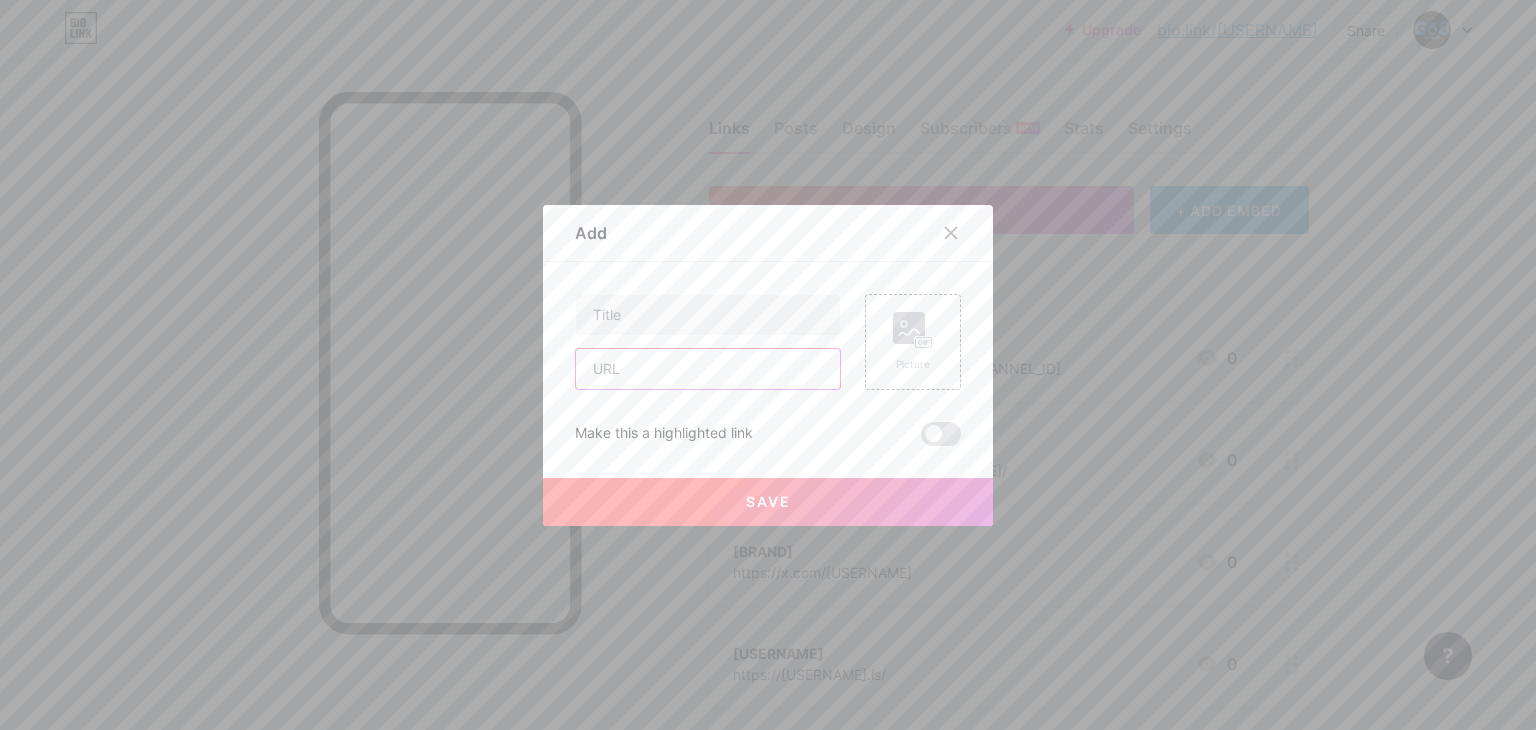 drag, startPoint x: 672, startPoint y: 379, endPoint x: 662, endPoint y: 385, distance: 11.661903 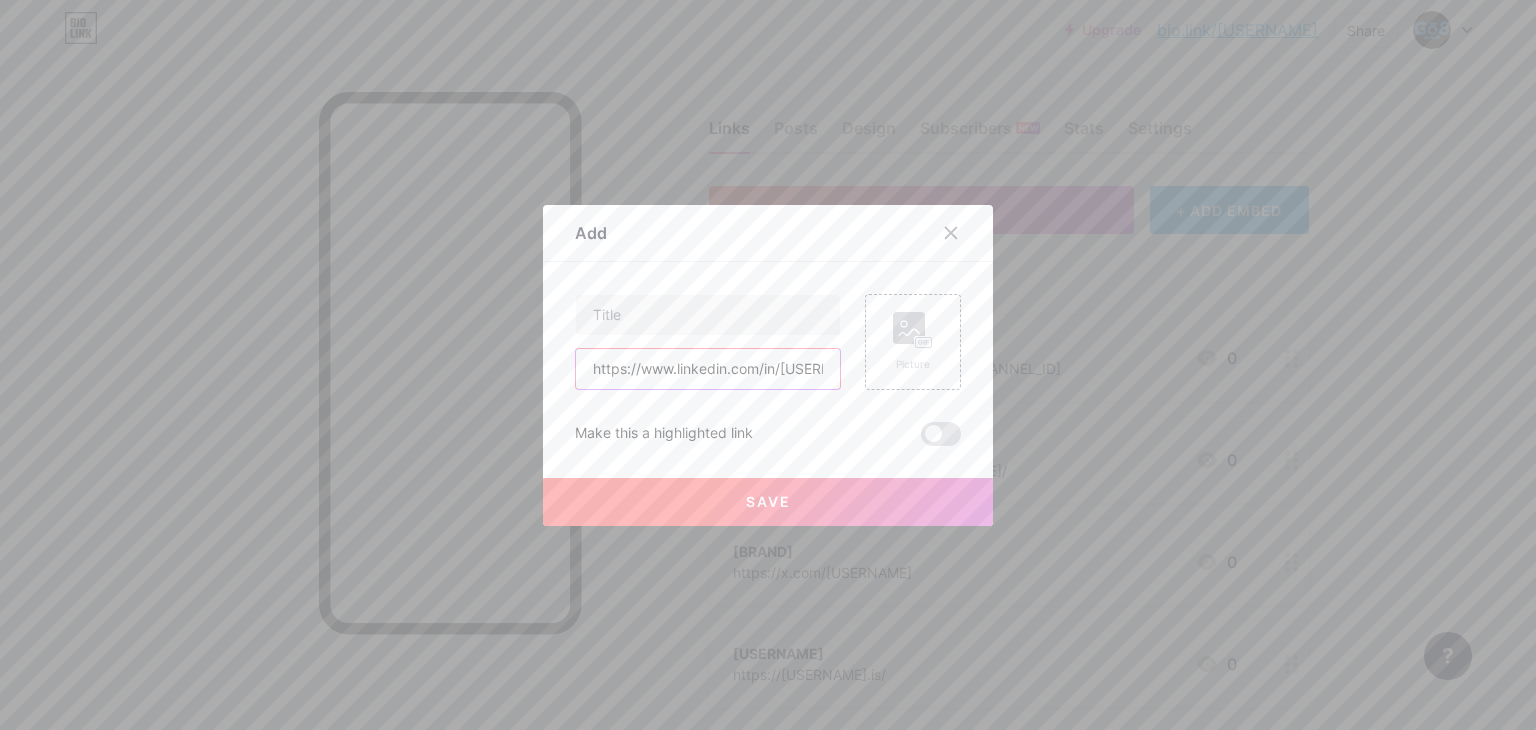 drag, startPoint x: 657, startPoint y: 377, endPoint x: 684, endPoint y: 369, distance: 28.160255 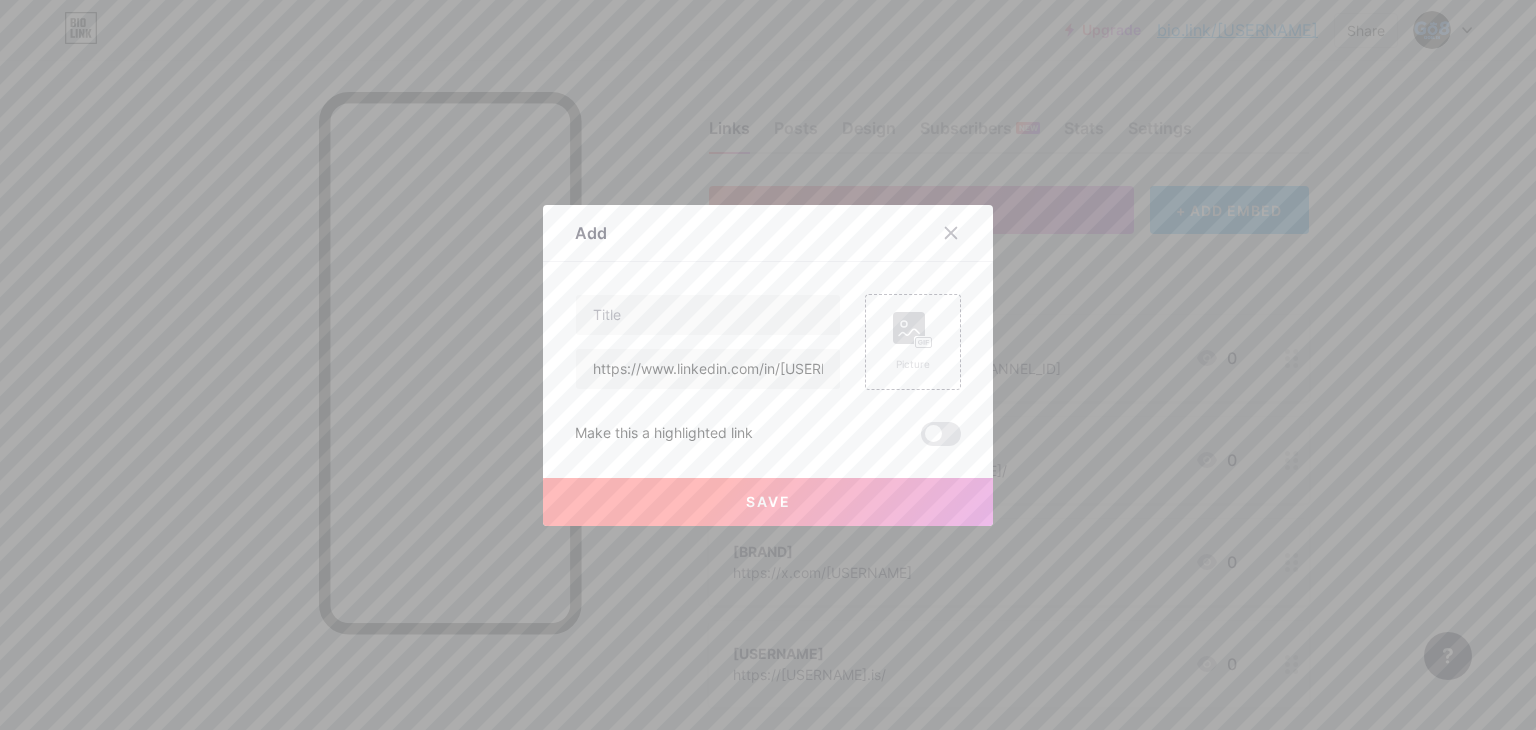 click on "Content
YouTube
Play YouTube video without leaving your page.
ADD
Vimeo
Play Vimeo video without leaving your page.
ADD
Tiktok
Grow your TikTok following
ADD
Tweet
Embed a tweet.
ADD
Reddit
Showcase your Reddit profile
ADD
Spotify
Embed Spotify to play the preview of a track.
ADD
Twitch
Play Twitch video without leaving your page.
ADD
SoundCloud
ADD" at bounding box center [768, 354] 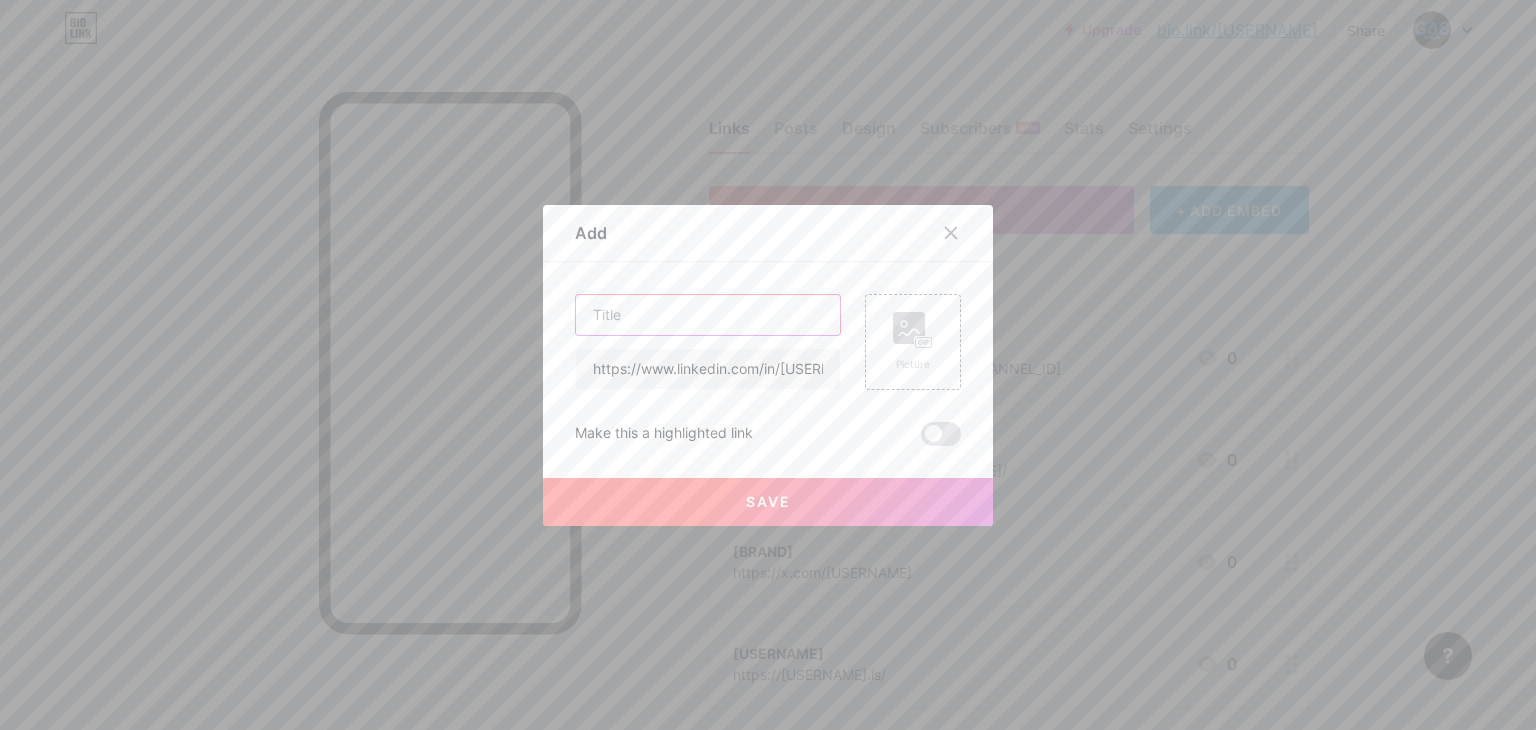 click at bounding box center (708, 315) 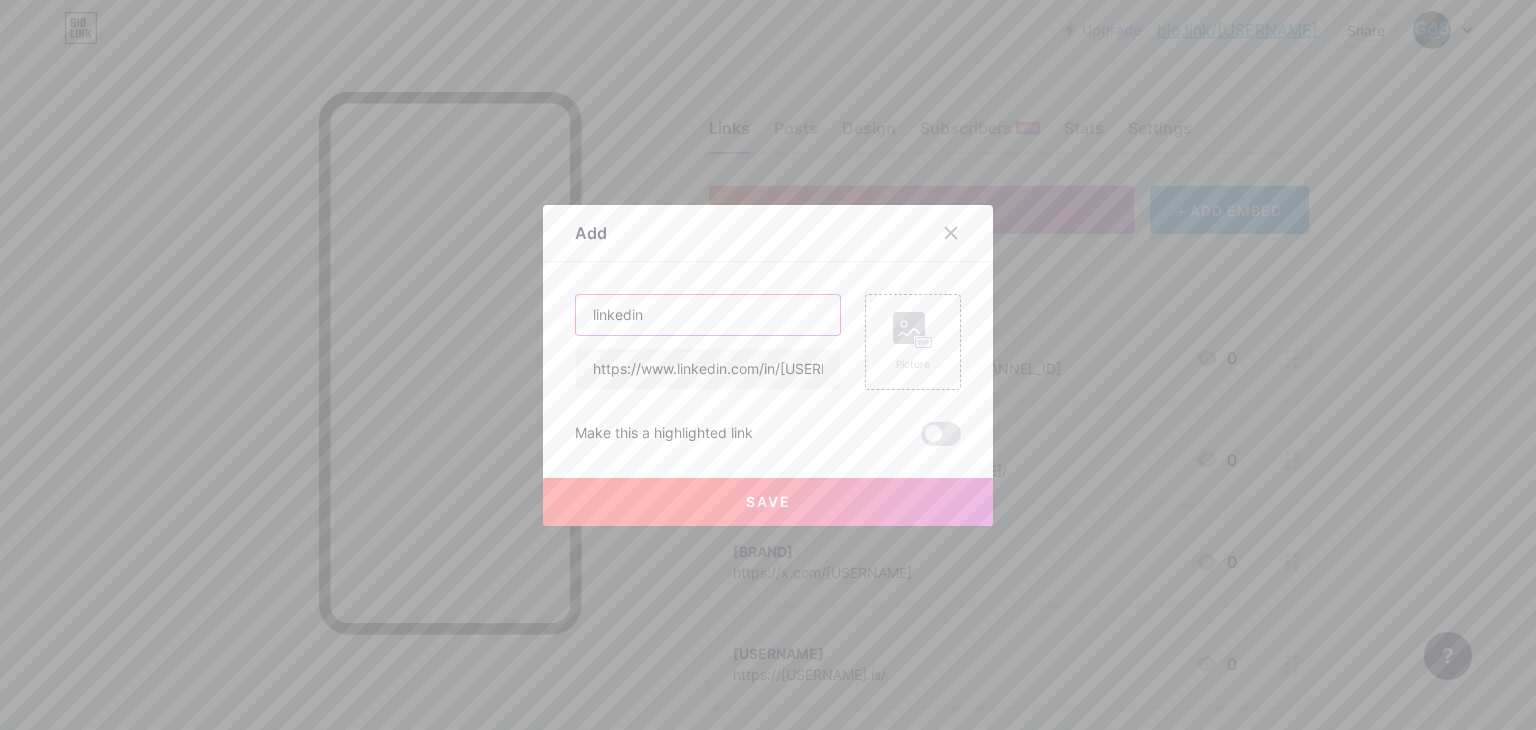 type on "linkedin" 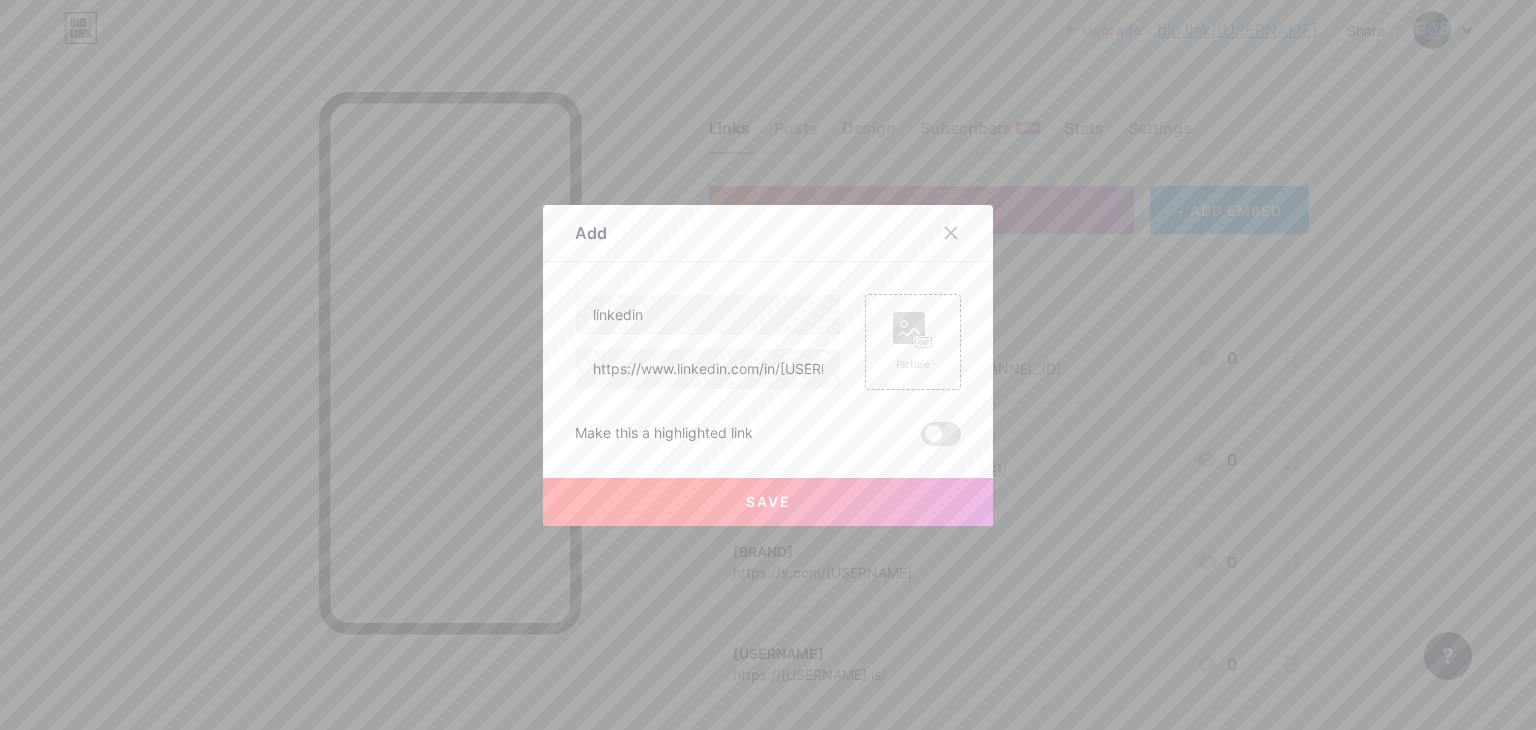 click on "Save" at bounding box center [768, 502] 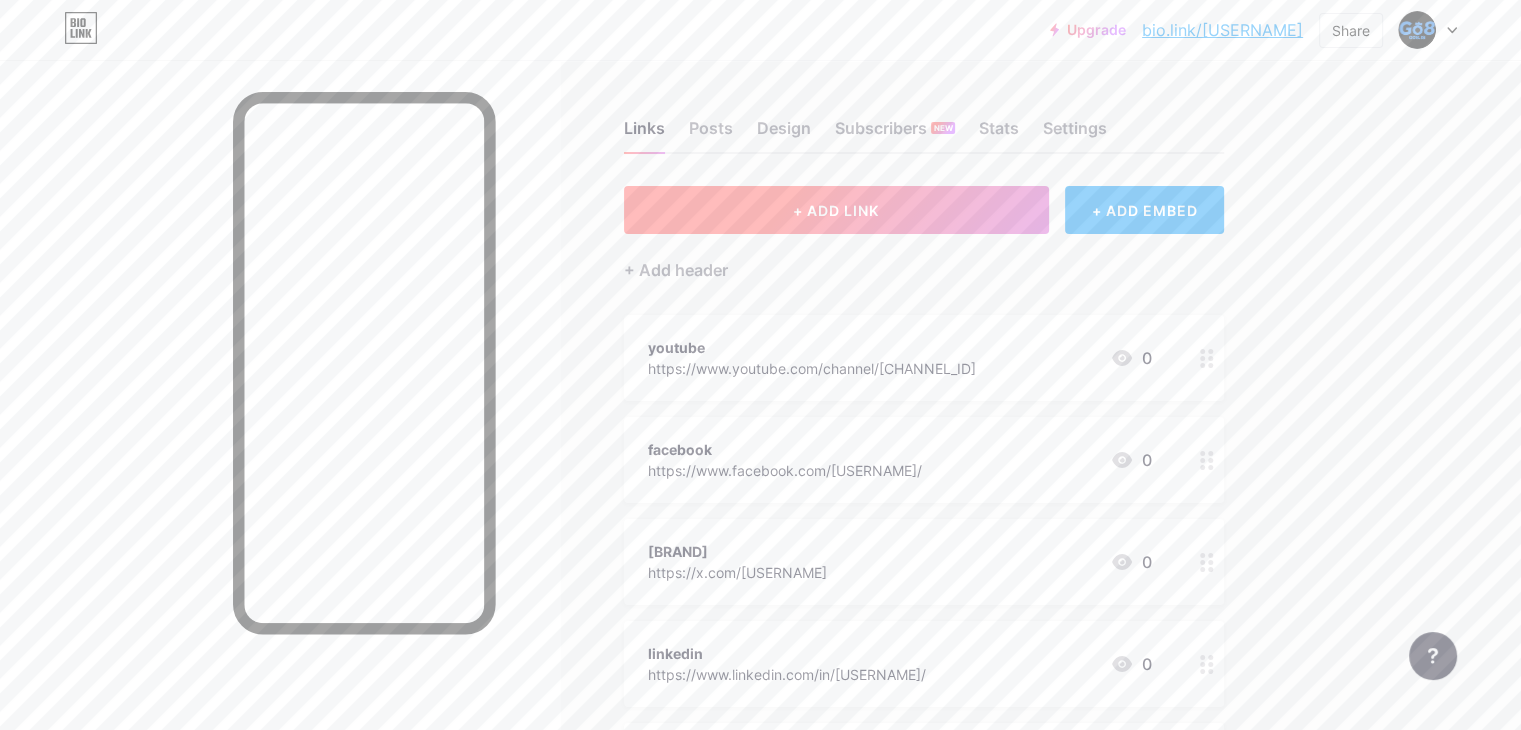 click on "+ ADD LINK" at bounding box center (836, 210) 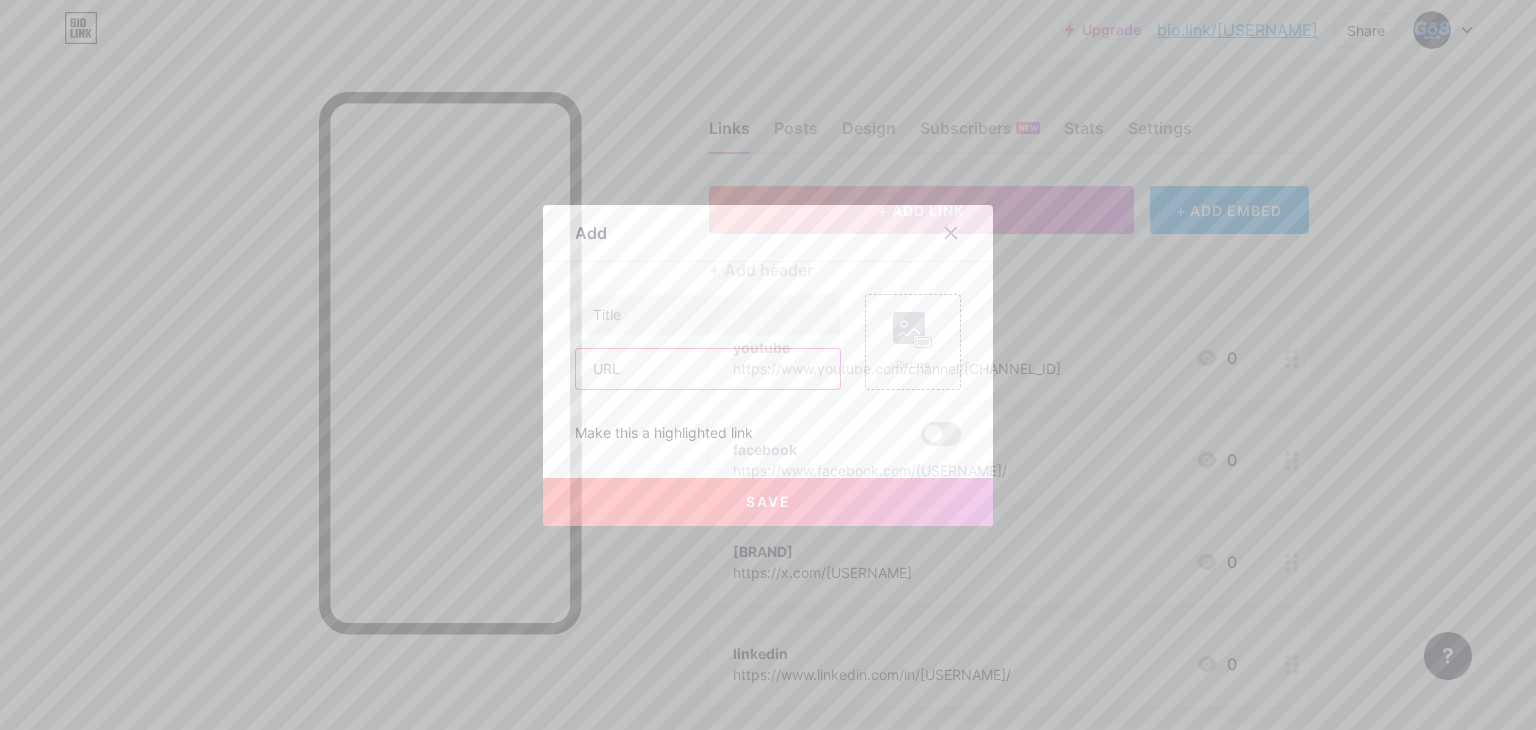 click at bounding box center (708, 369) 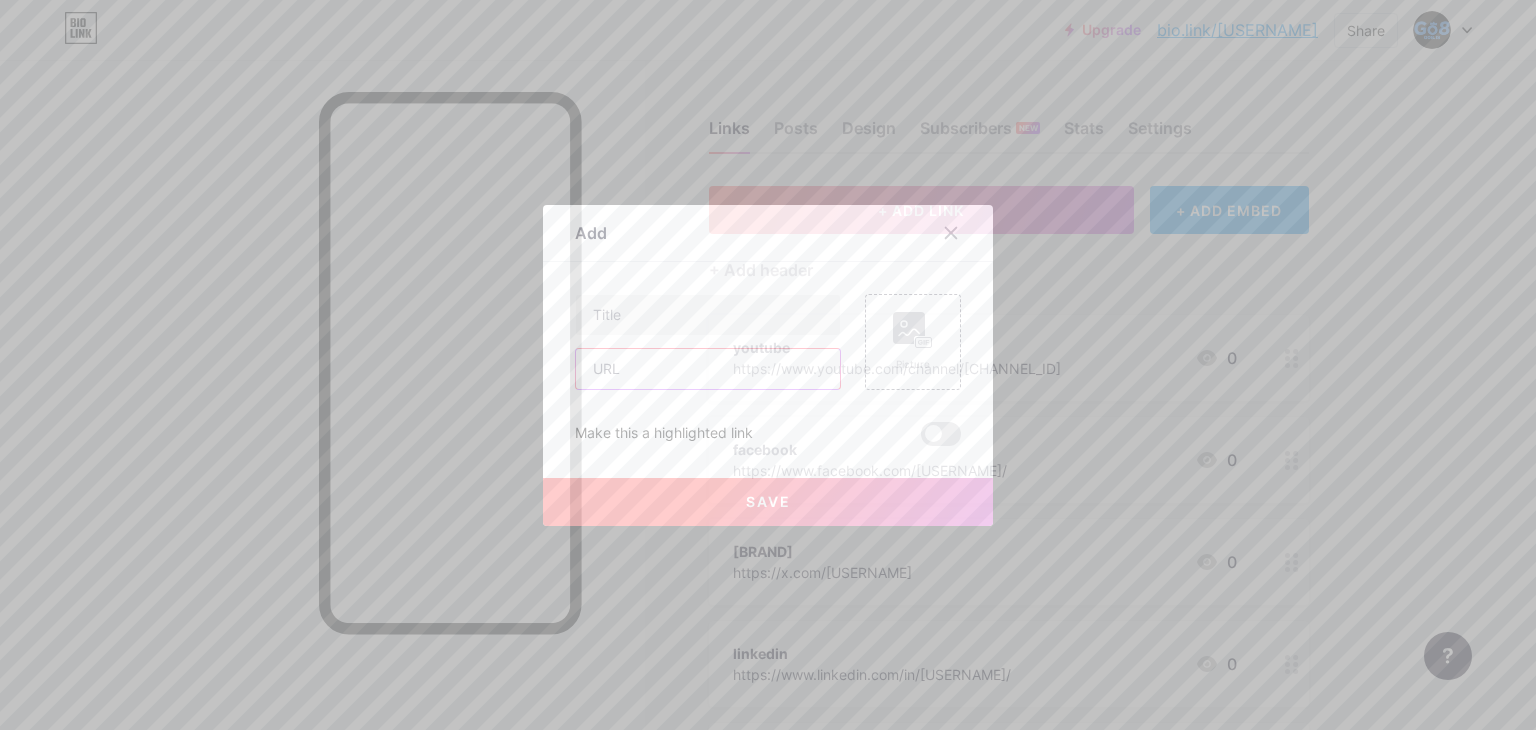 paste on "https://www.instagram.com/[USERNAME]/" 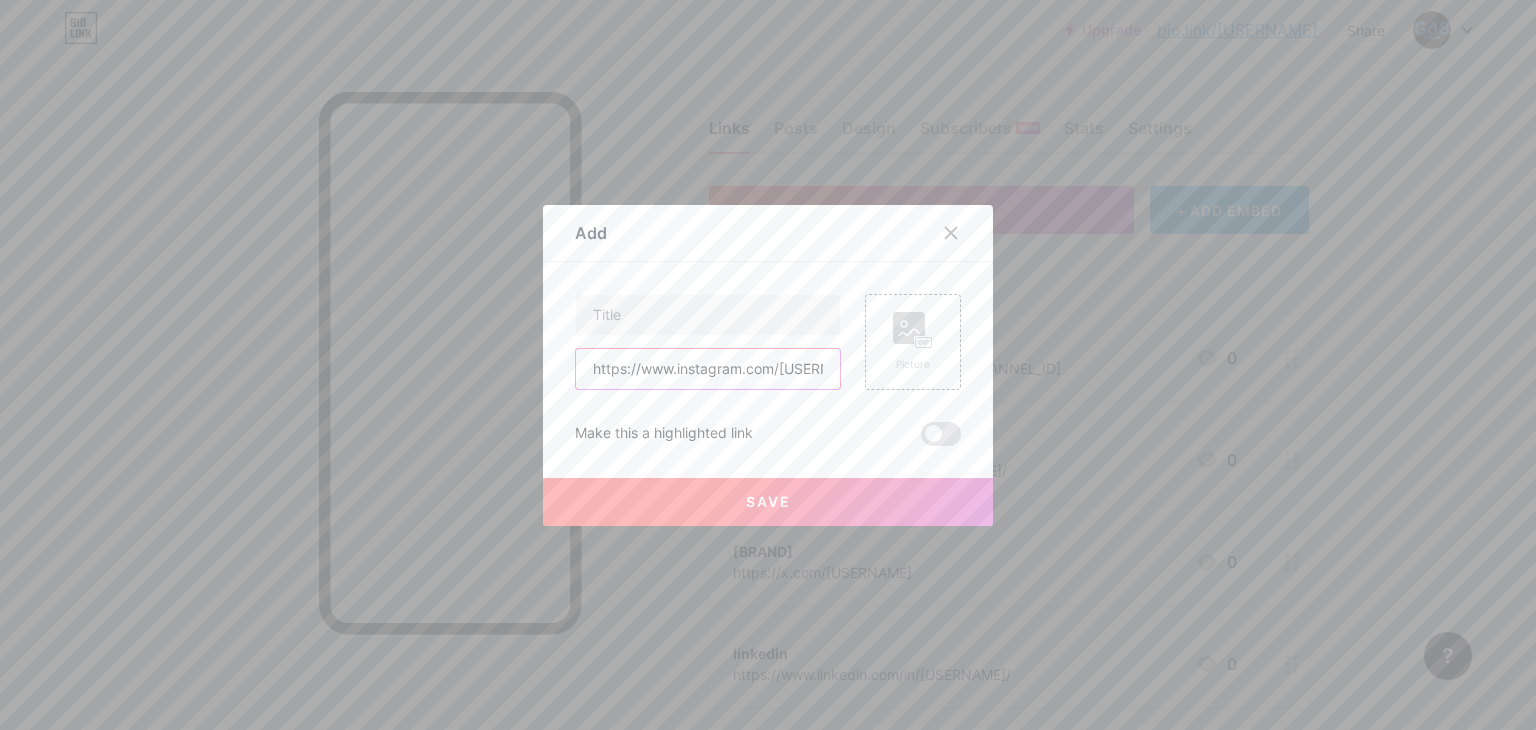 scroll, scrollTop: 0, scrollLeft: 4, axis: horizontal 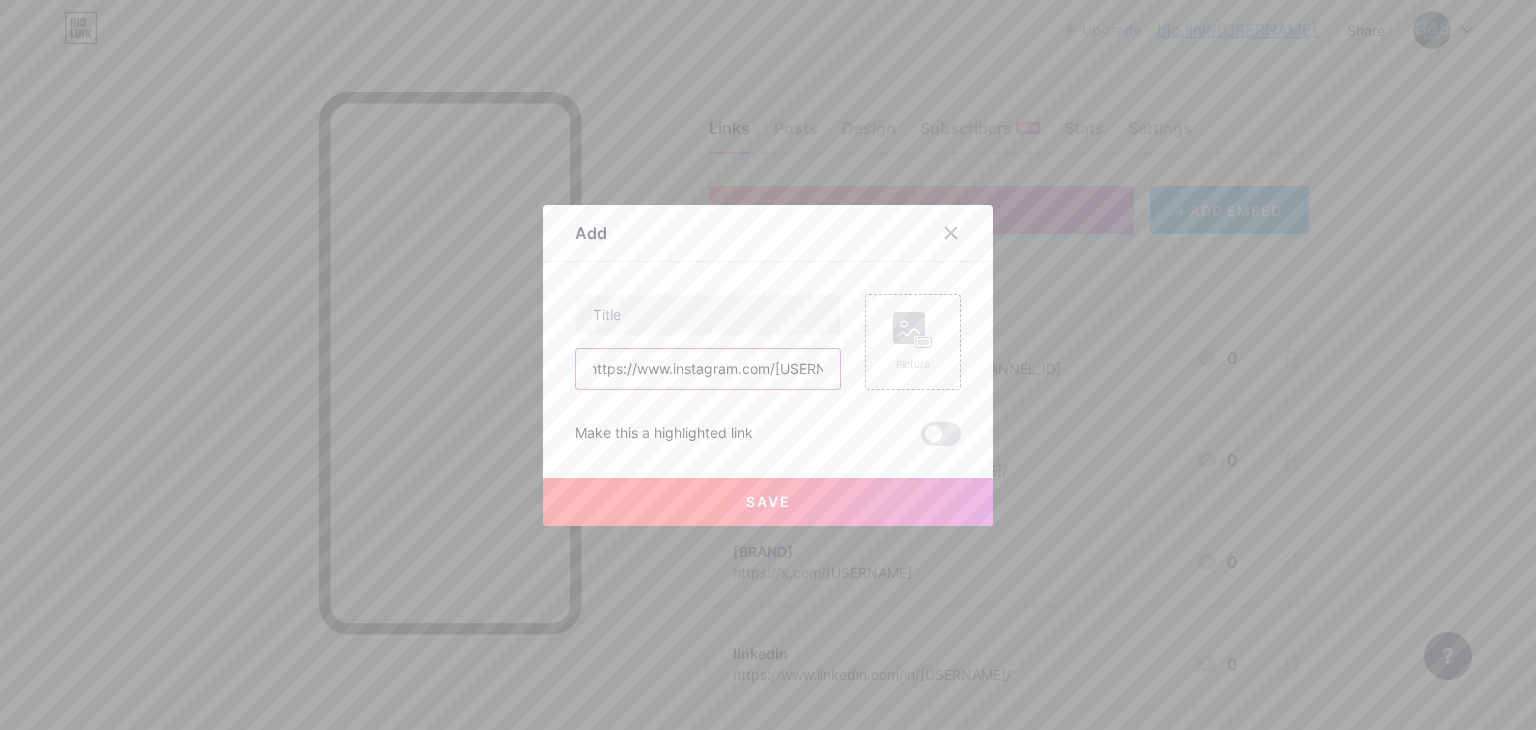 click on "https://www.instagram.com/[USERNAME]/" at bounding box center (708, 369) 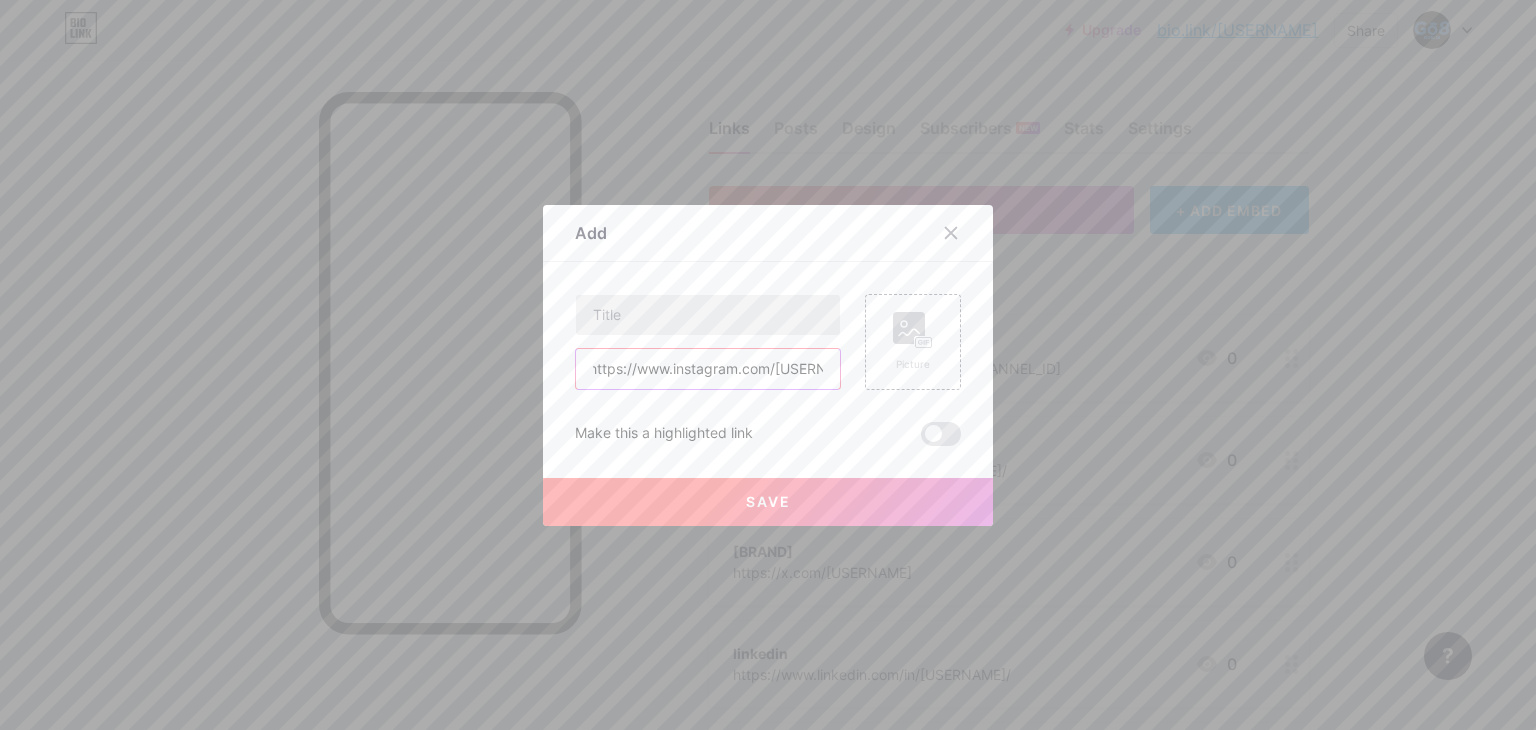 type on "https://www.instagram.com/[USERNAME]/" 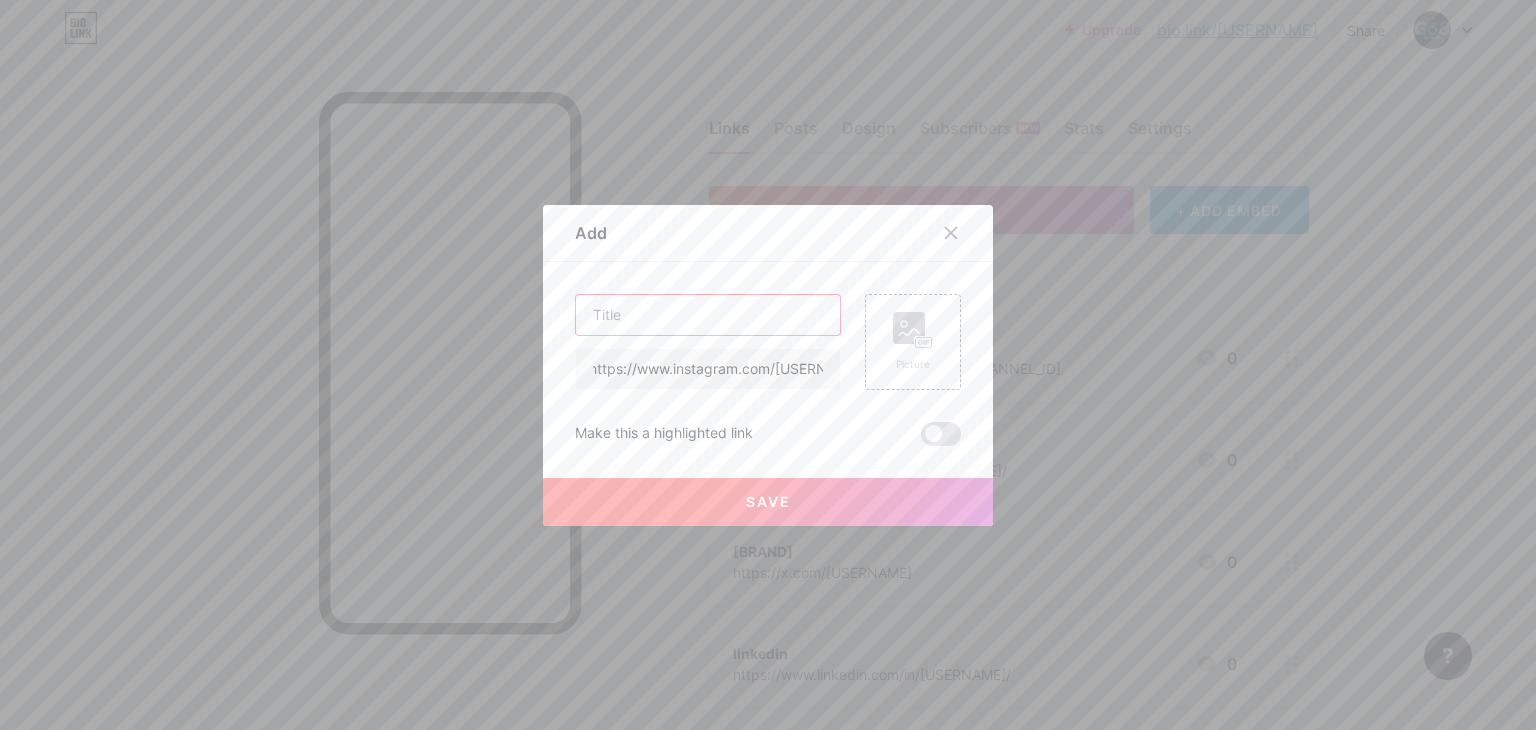 click at bounding box center [708, 315] 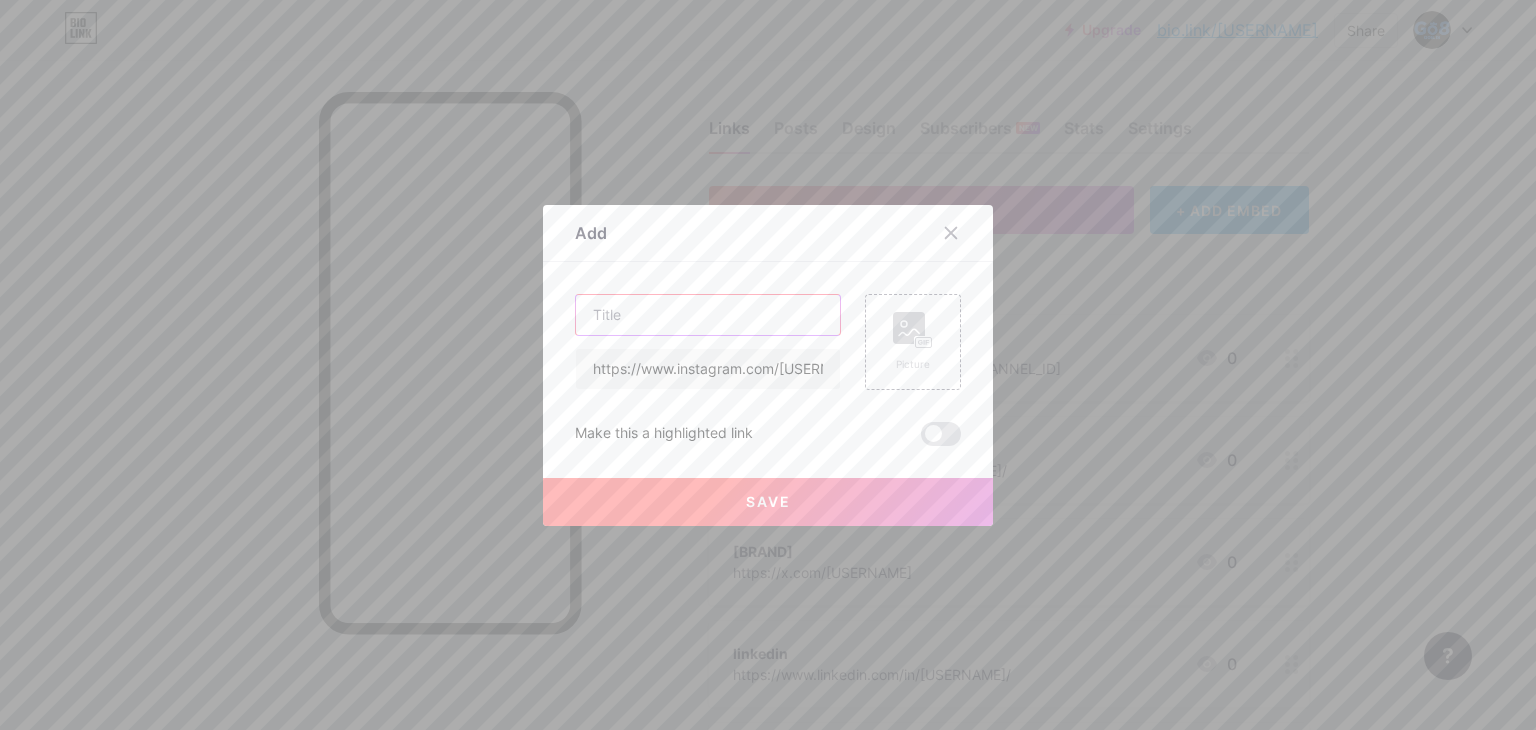 paste on "instagram" 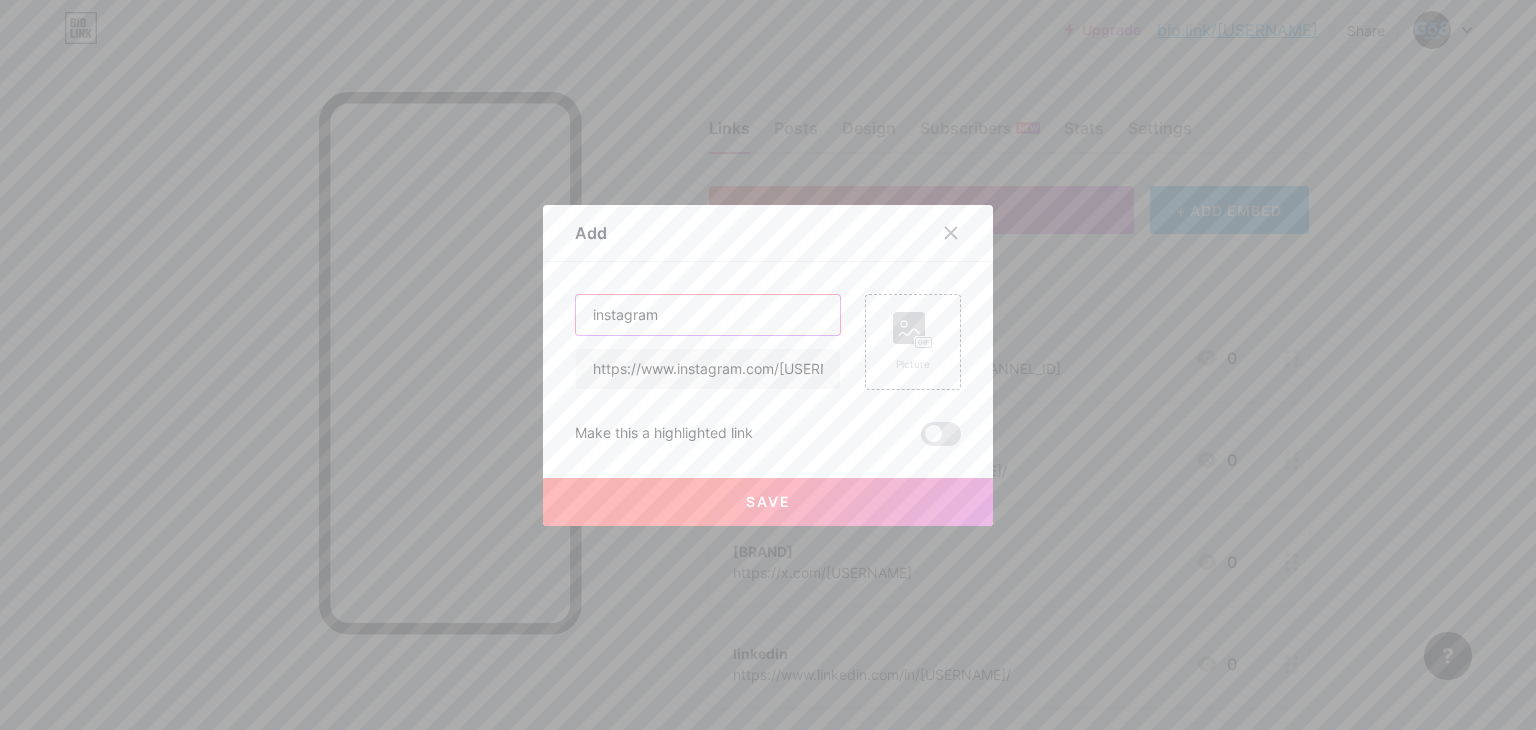 type on "instagram" 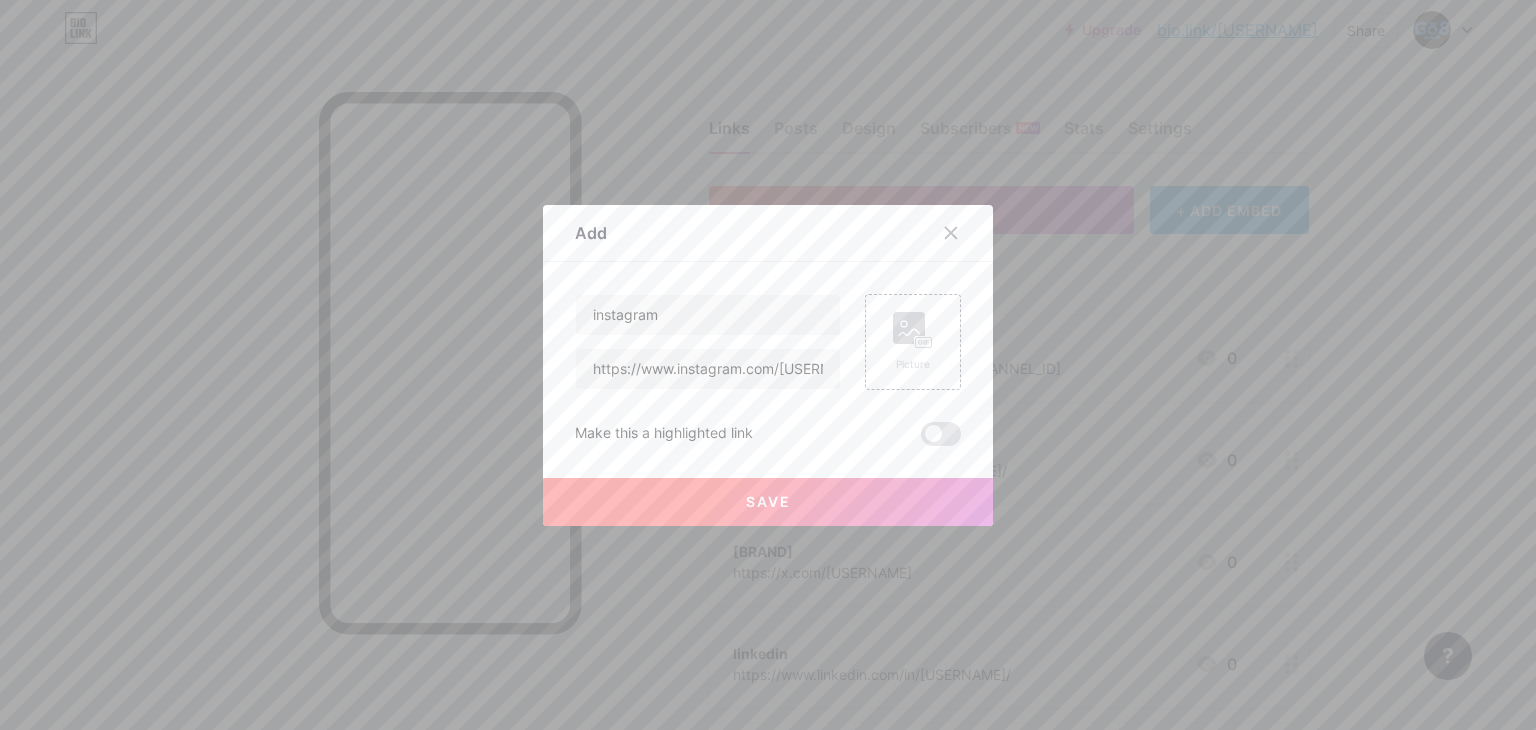 click on "Save" at bounding box center [768, 502] 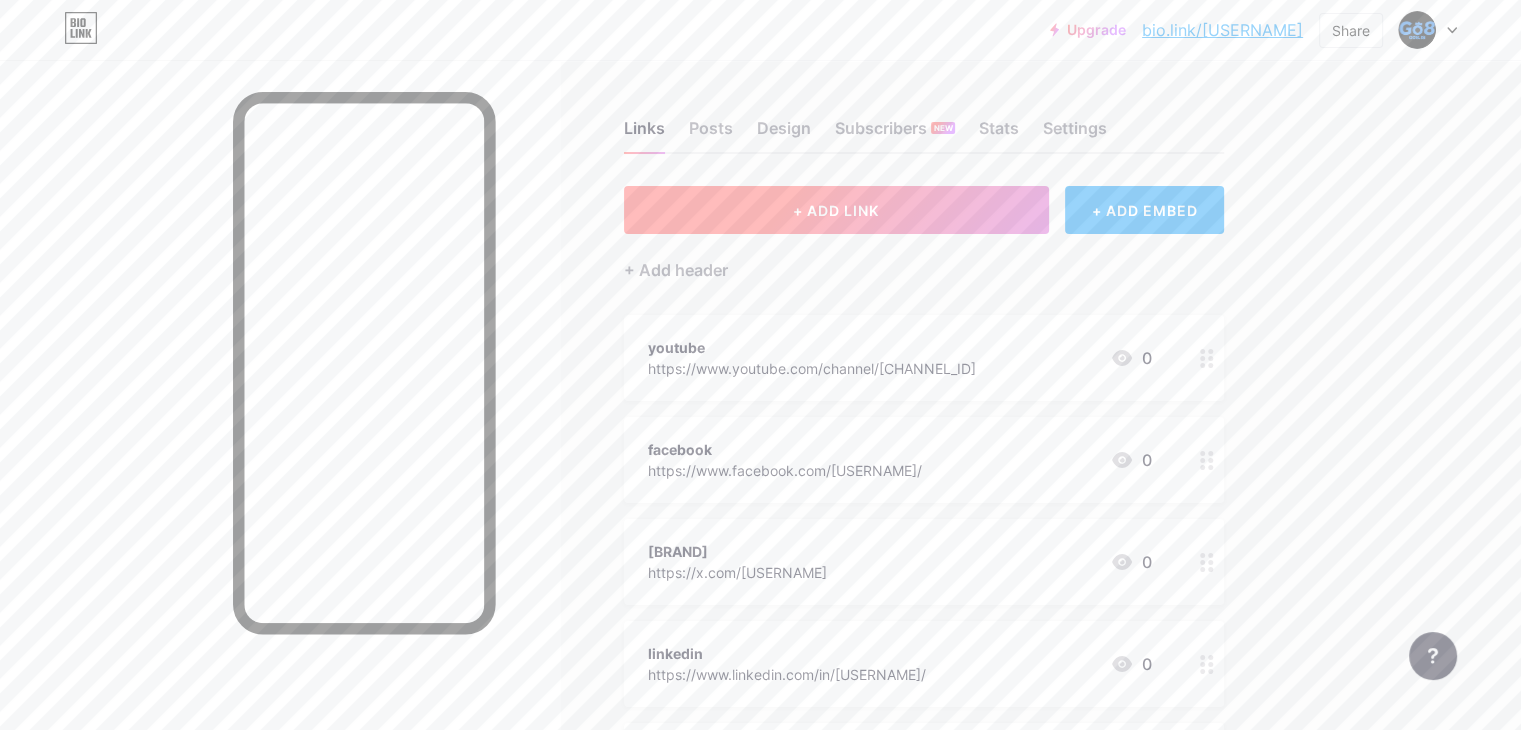 click on "+ ADD LINK" at bounding box center [836, 210] 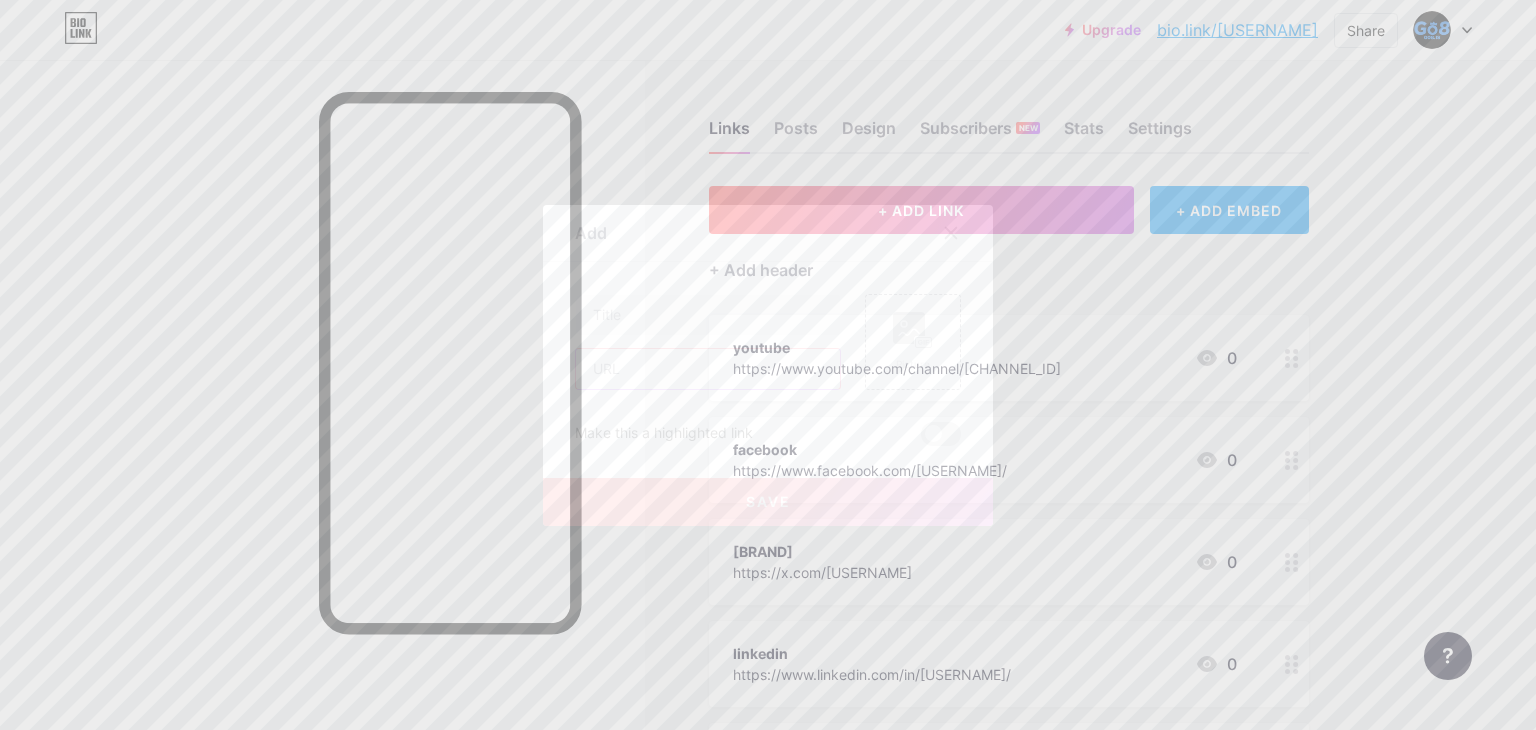 click at bounding box center (708, 369) 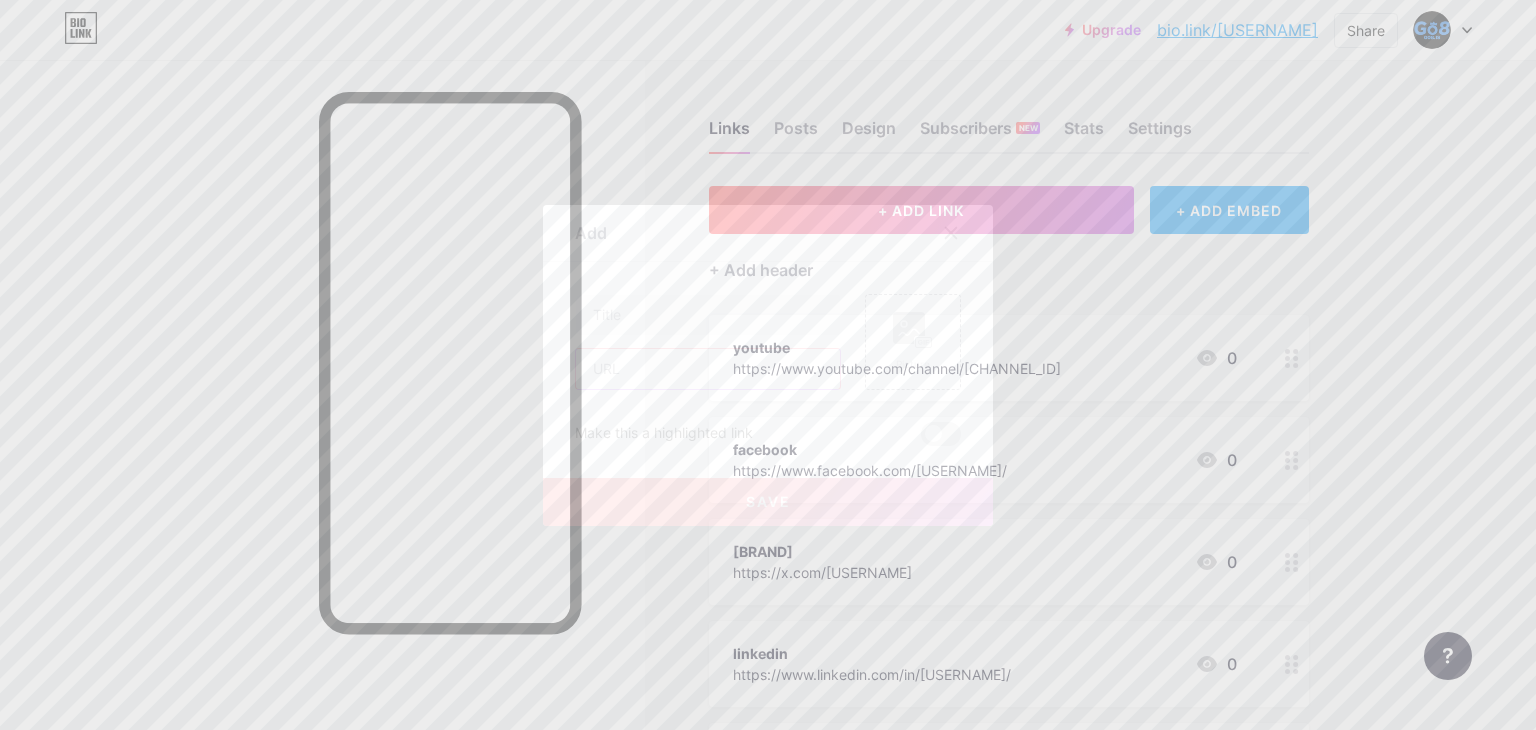 paste on "https://www.reddit.com/user/[USERNAME]/" 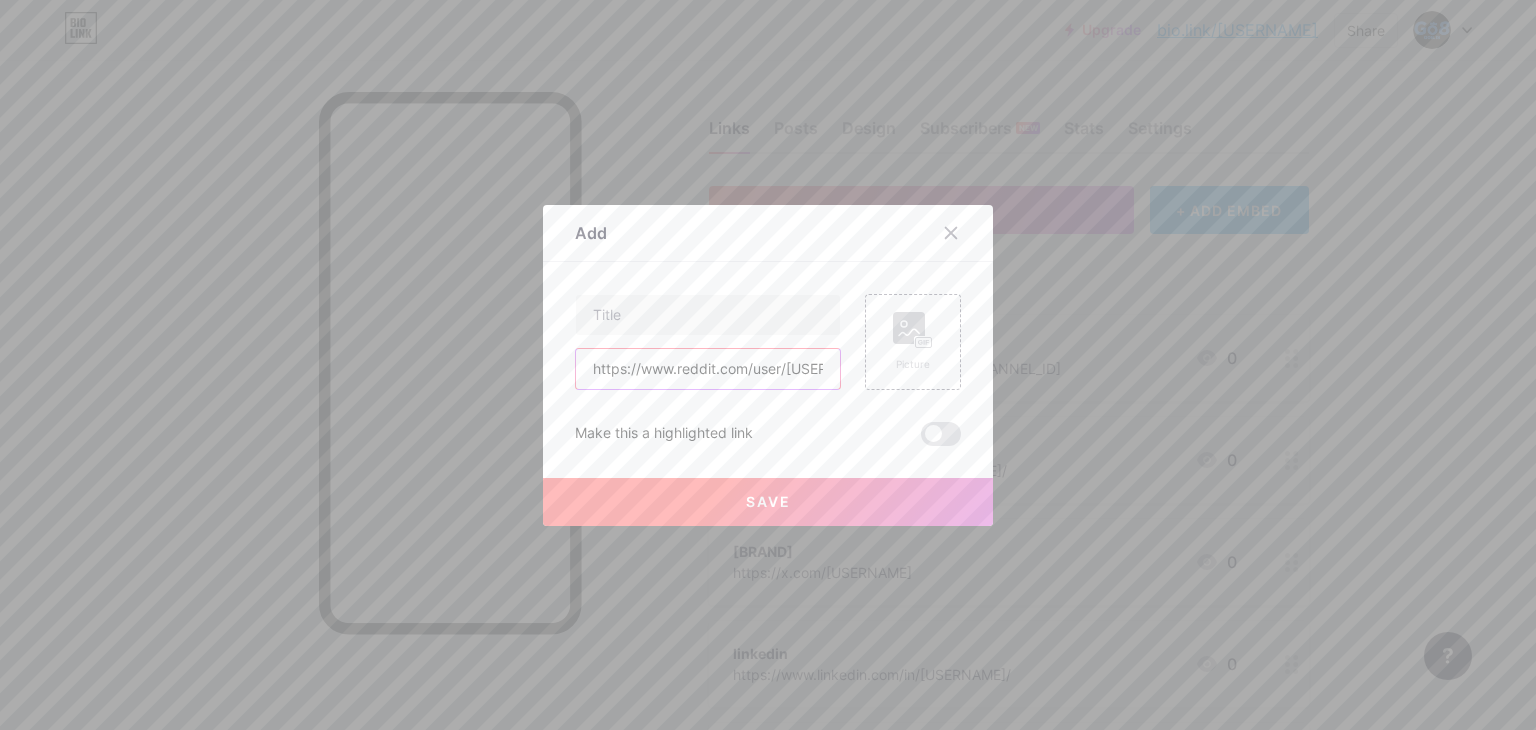 scroll, scrollTop: 0, scrollLeft: 4, axis: horizontal 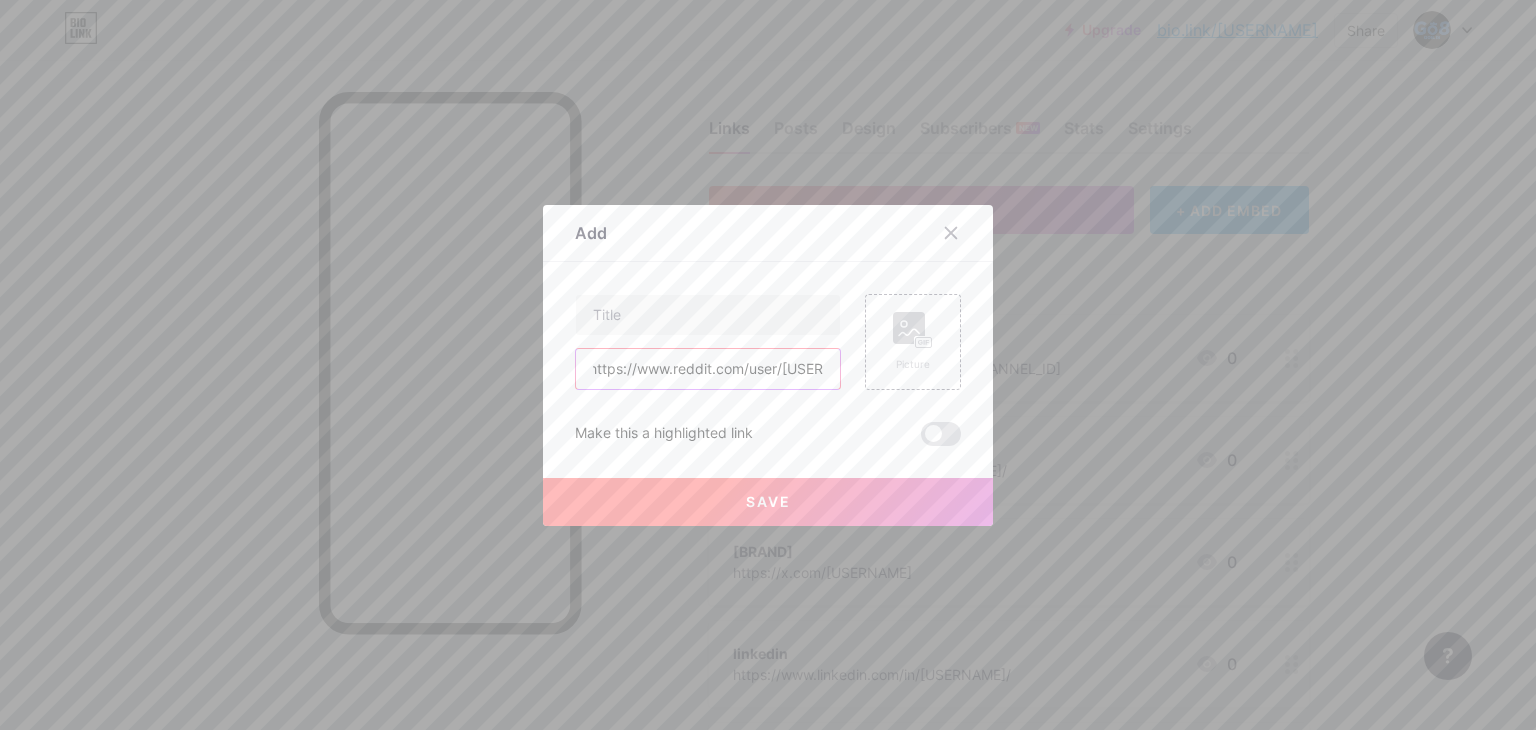 click on "https://www.reddit.com/user/[USERNAME]/" at bounding box center [708, 369] 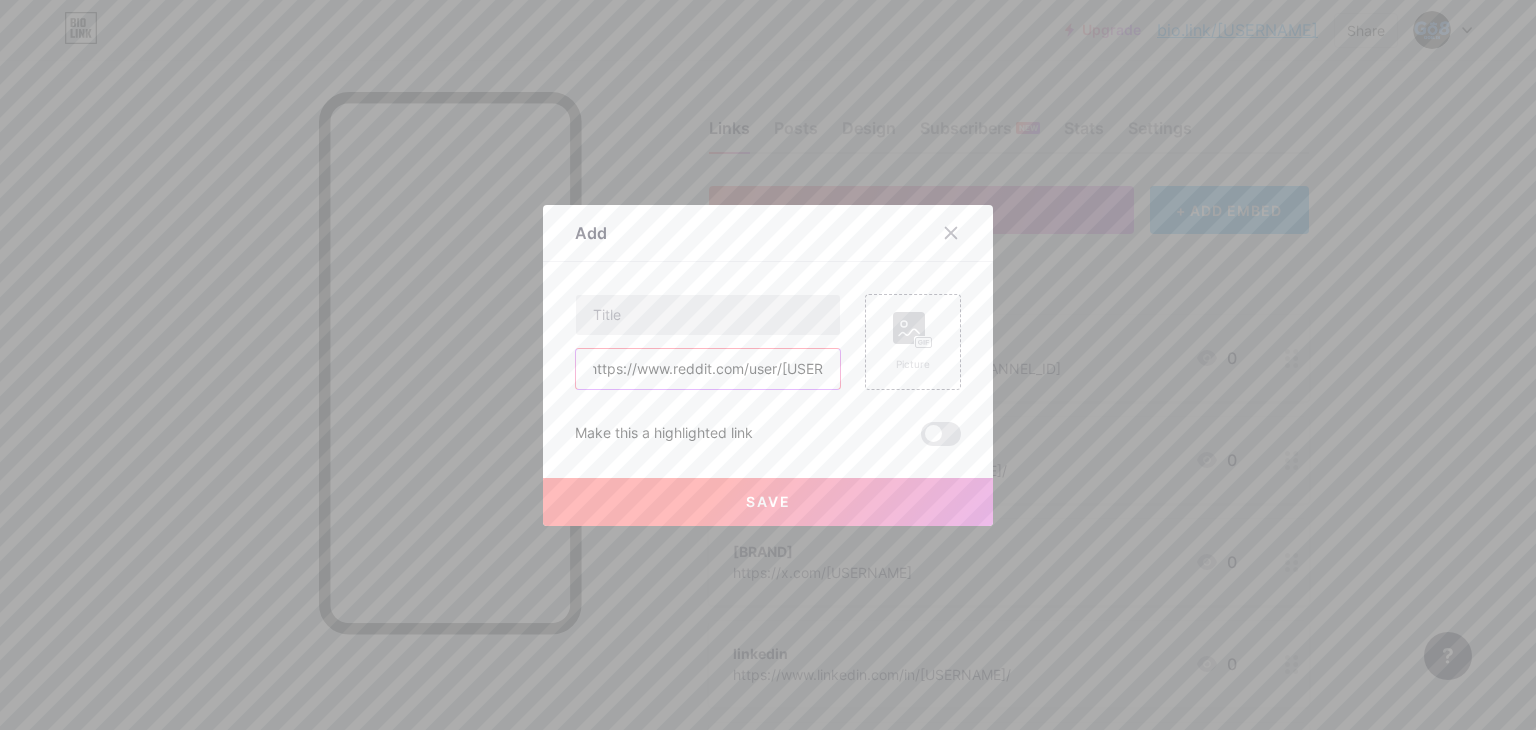 type on "https://www.reddit.com/user/[USERNAME]/" 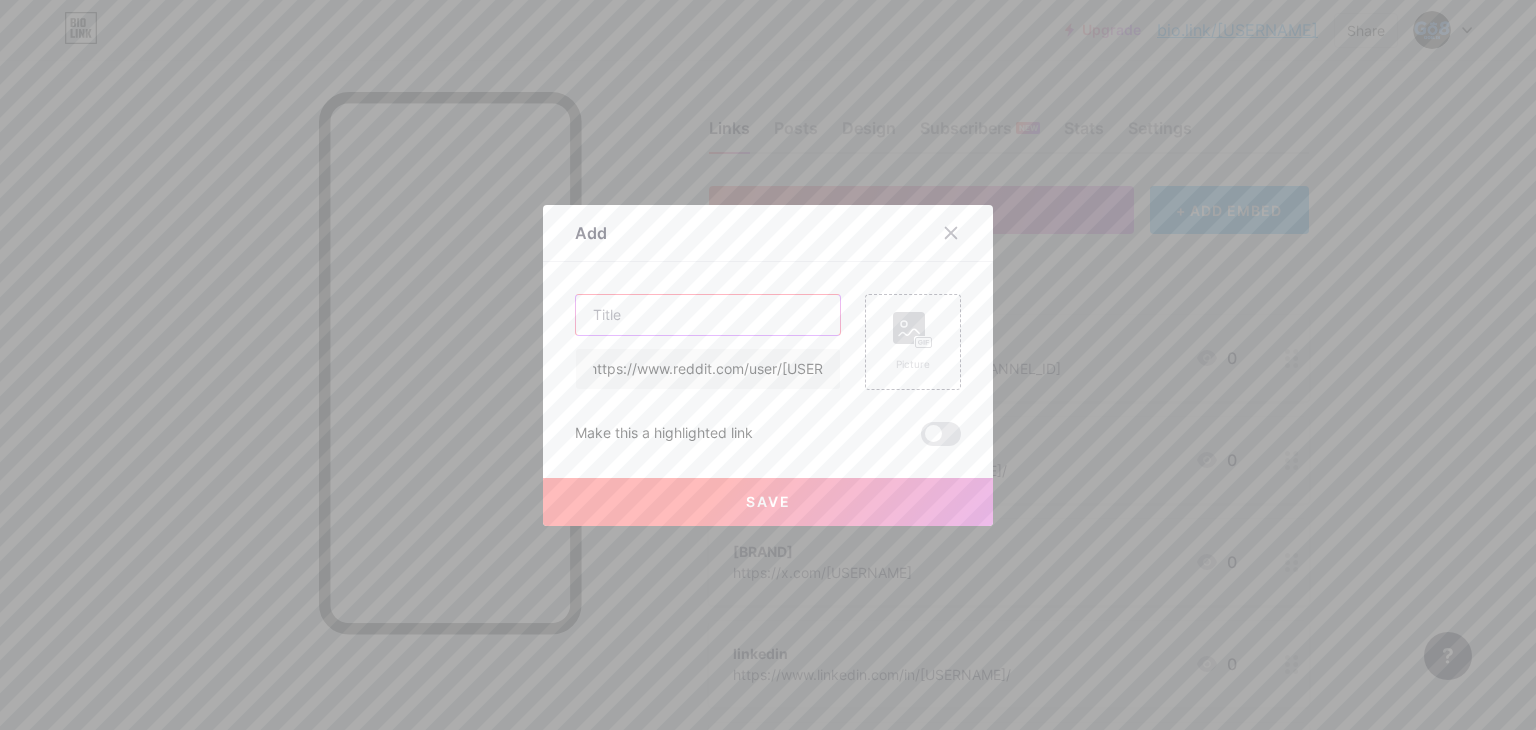 click at bounding box center [708, 315] 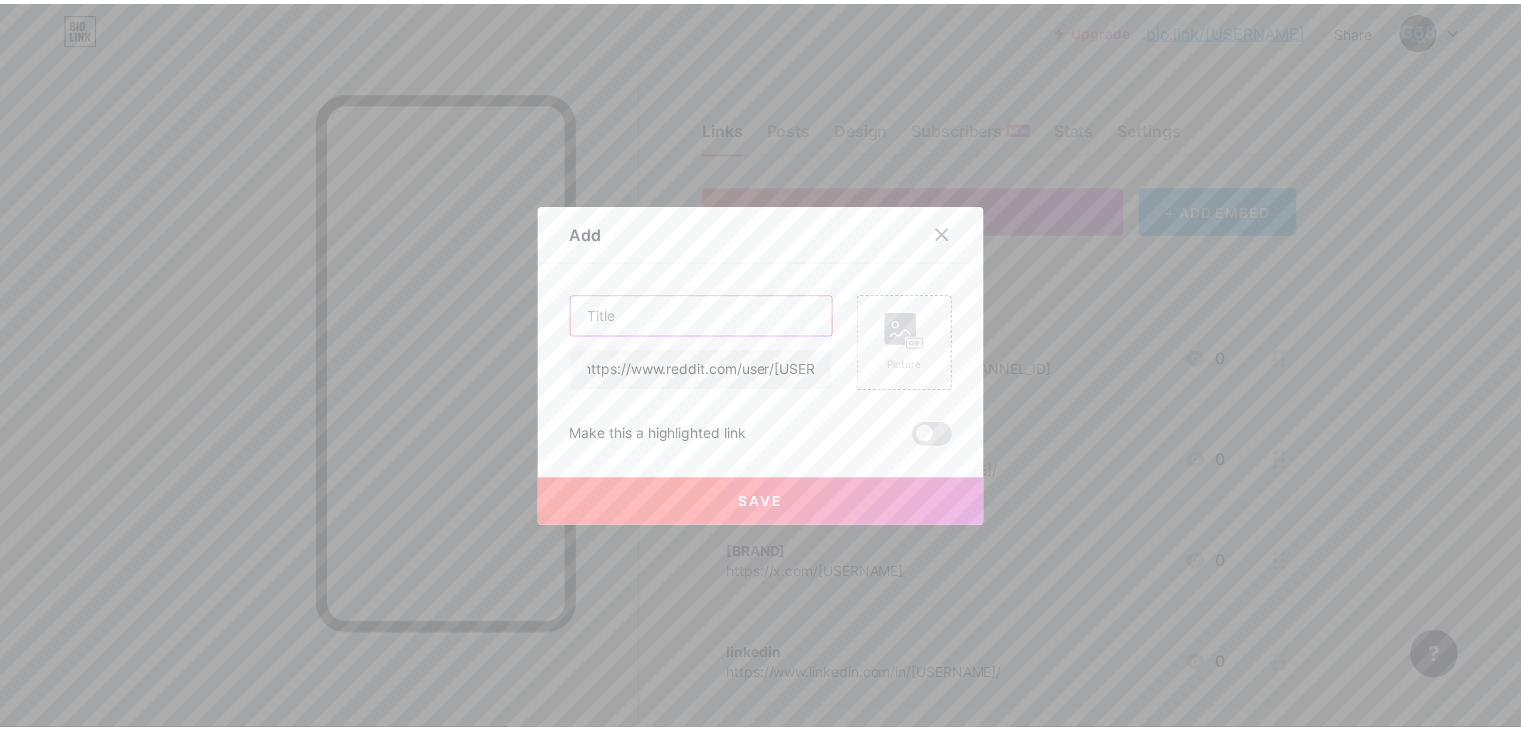 scroll, scrollTop: 0, scrollLeft: 0, axis: both 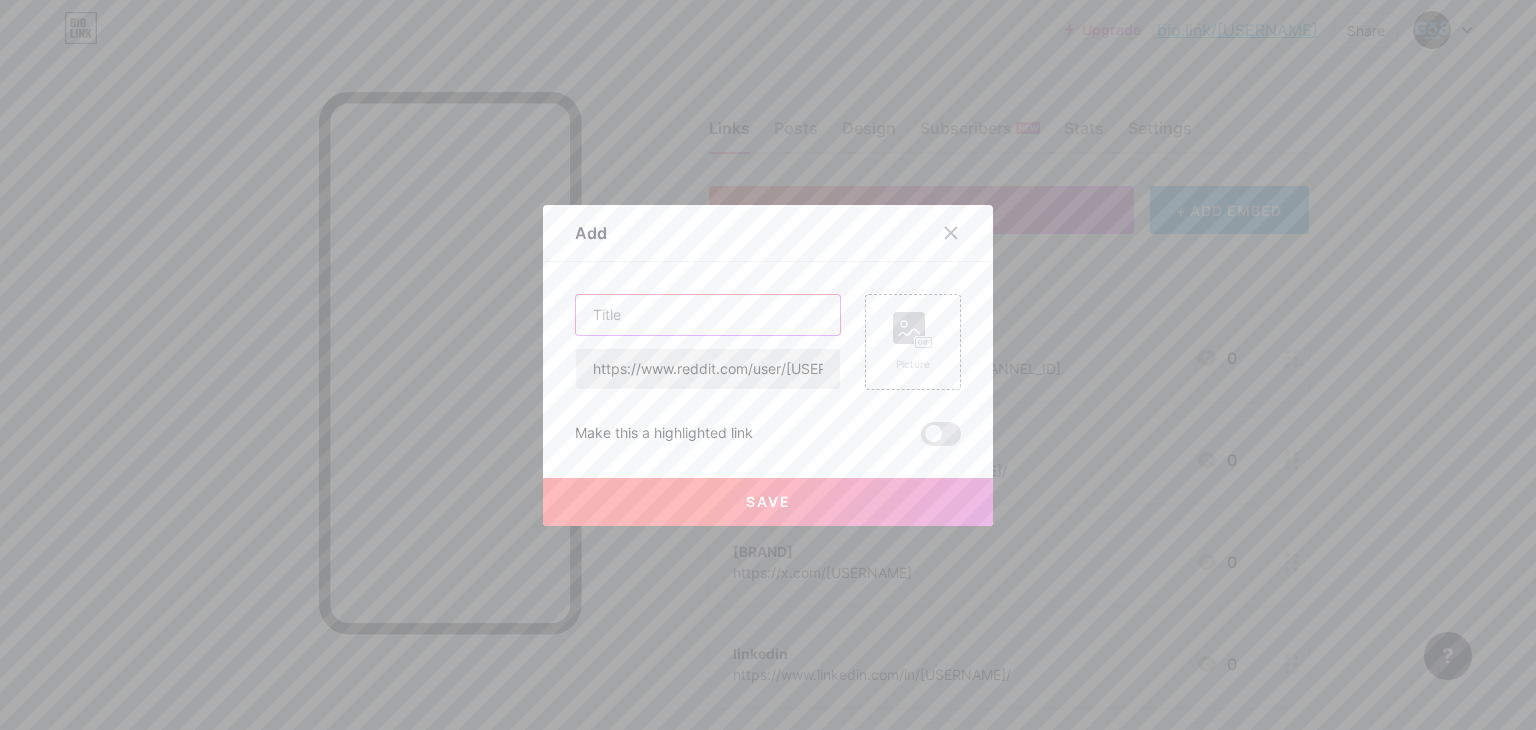 paste on "reddit" 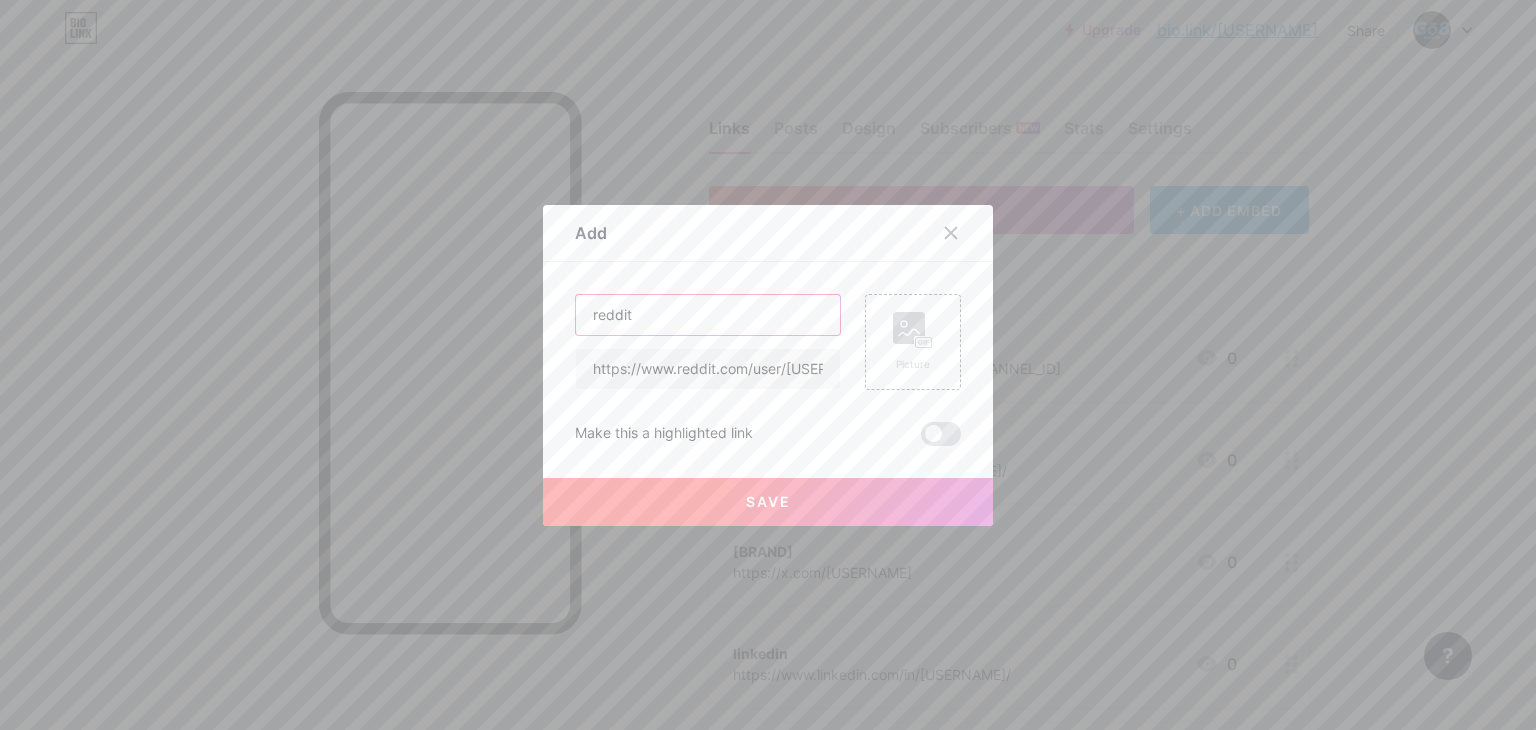type on "reddit" 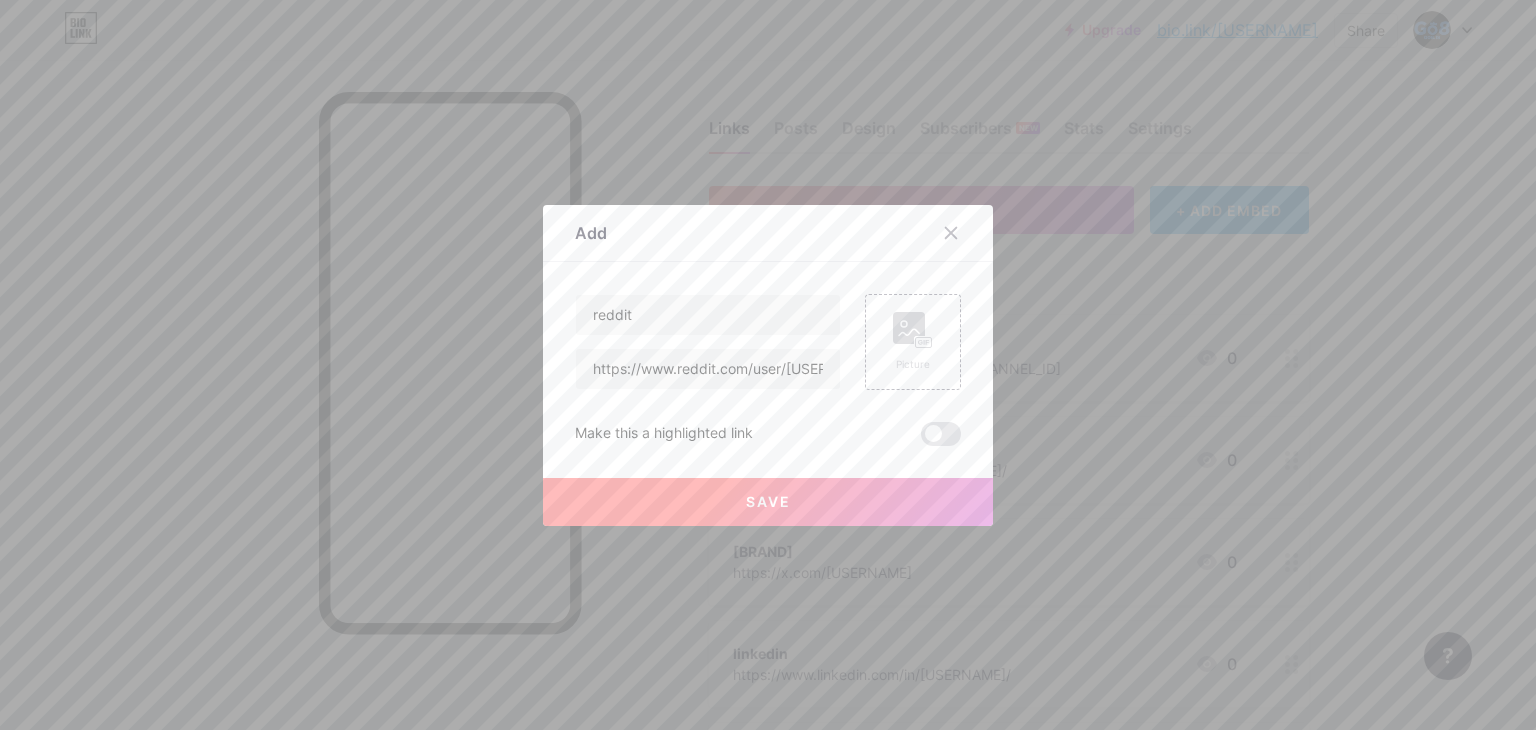 click on "Save" at bounding box center (768, 501) 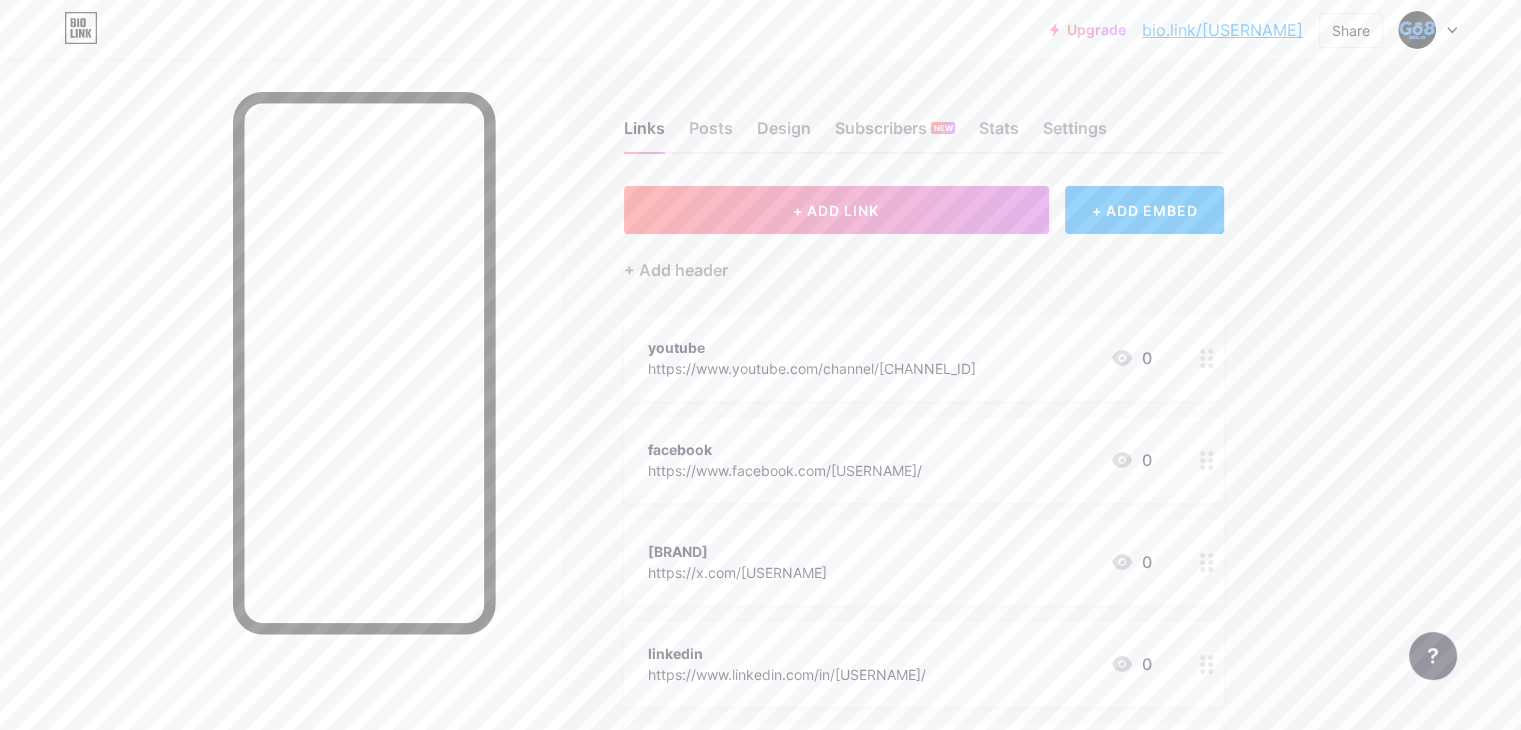 click on "bio.link/[USERNAME]" at bounding box center (1222, 30) 